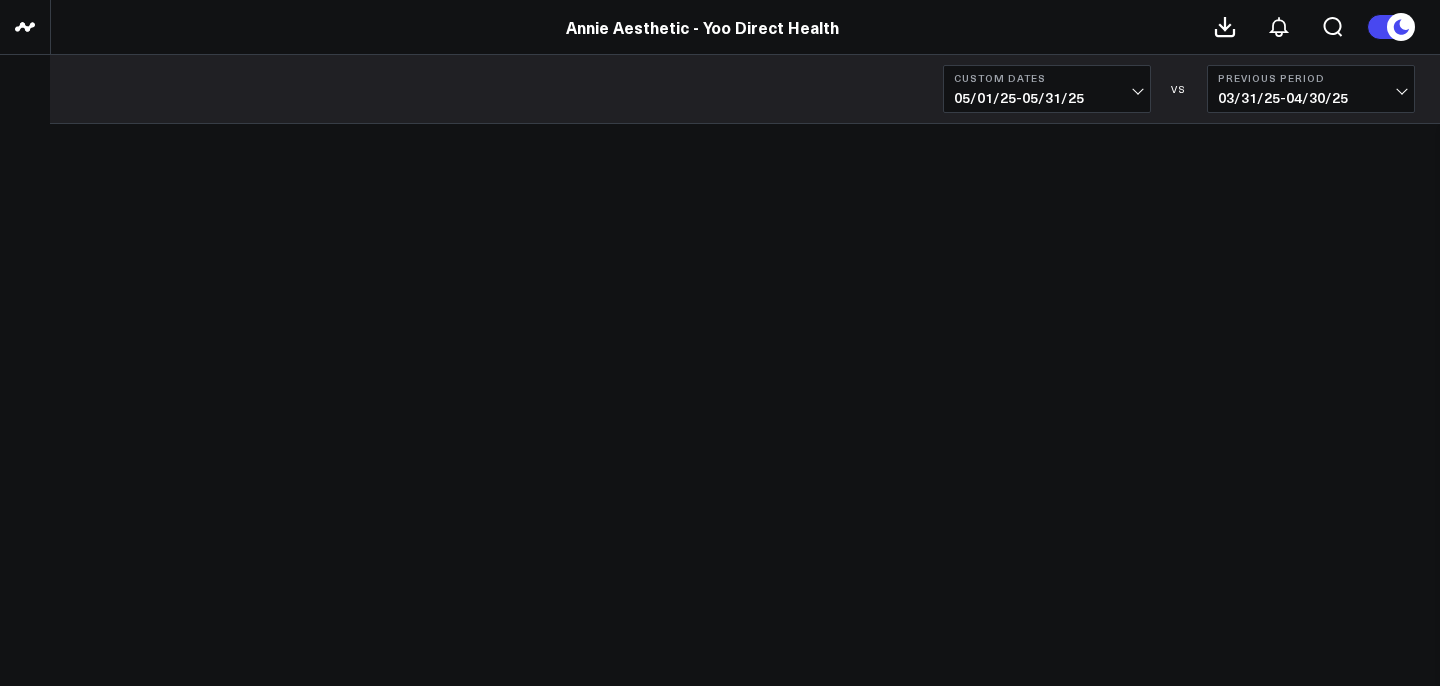 scroll, scrollTop: 0, scrollLeft: 0, axis: both 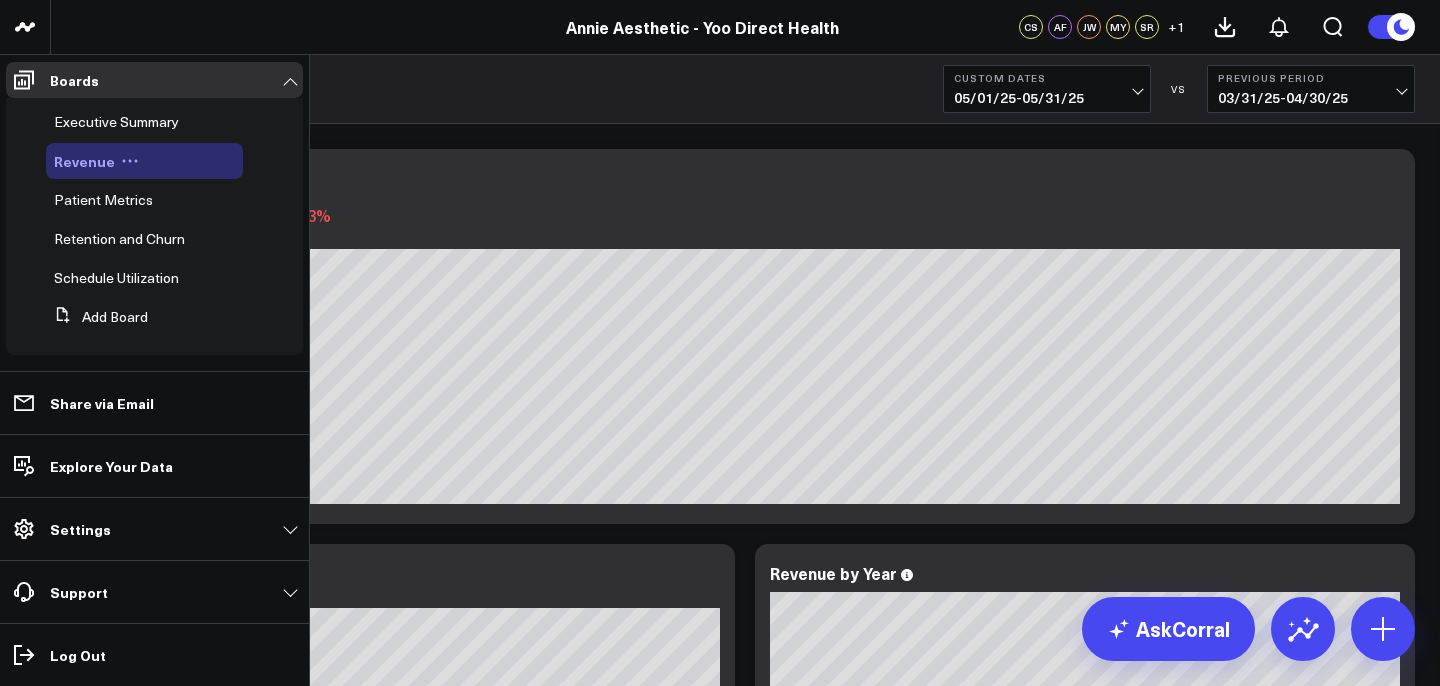 click on "Revenue" at bounding box center (84, 161) 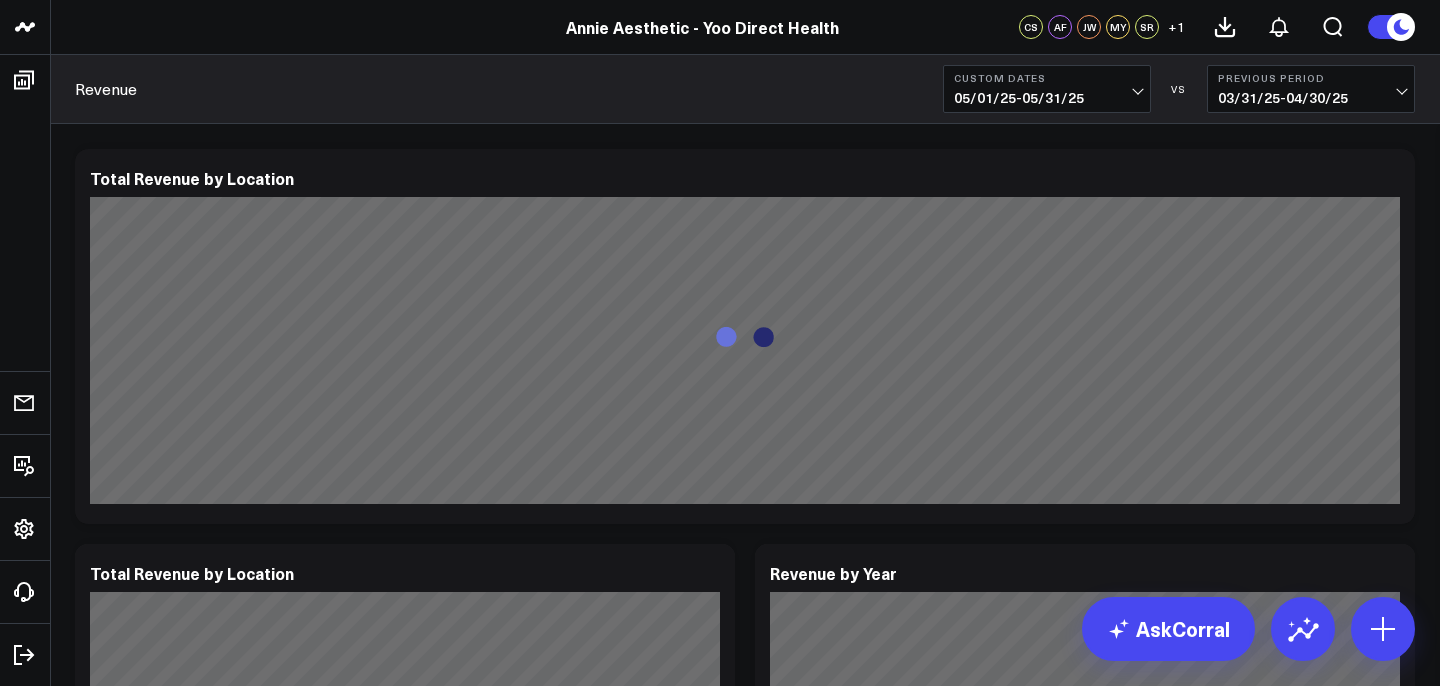 scroll, scrollTop: 0, scrollLeft: 0, axis: both 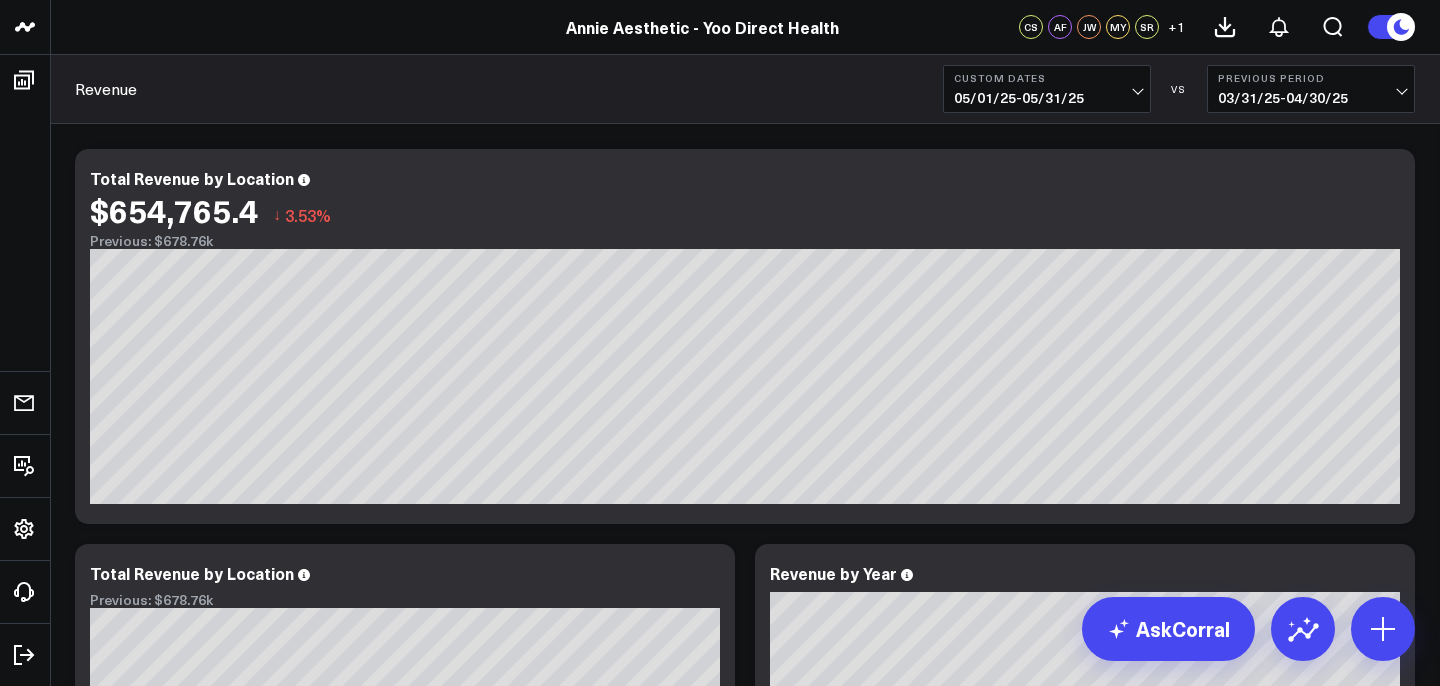 click on "03/31/25  -  04/30/25" at bounding box center (1311, 98) 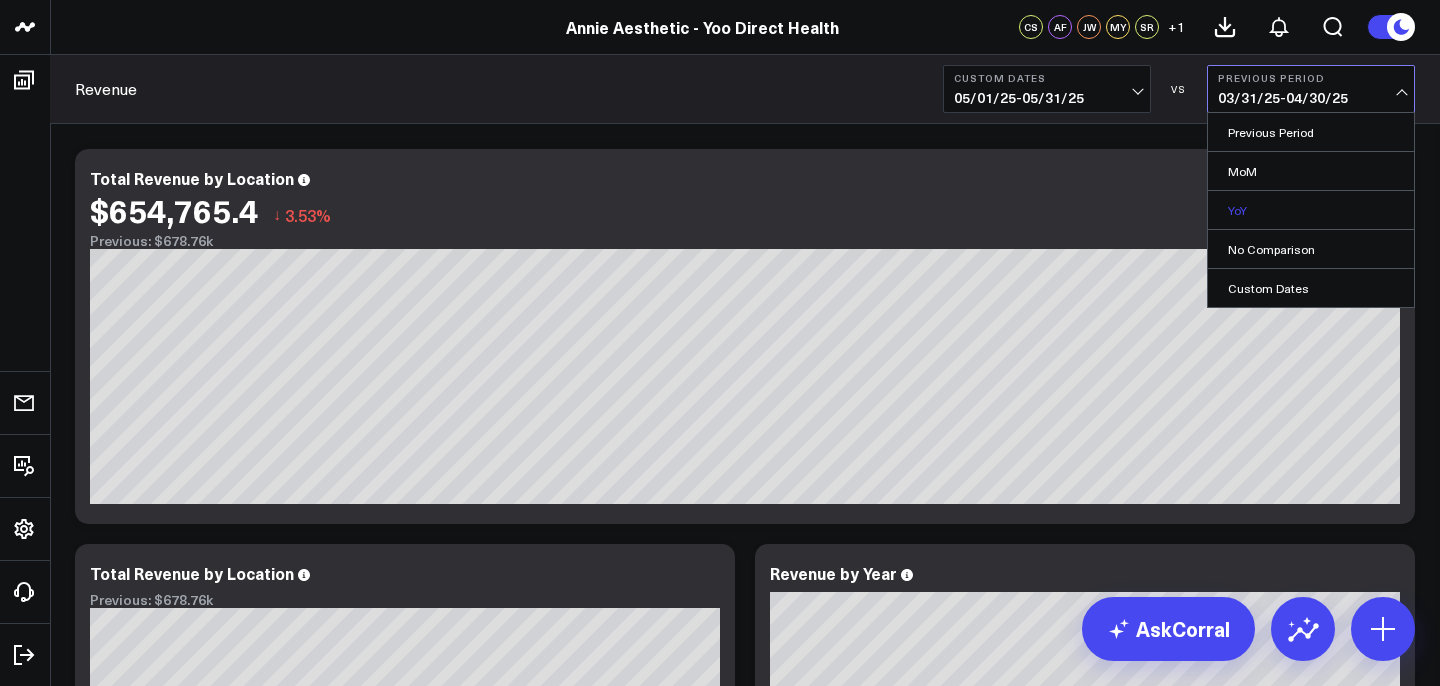 click on "YoY" at bounding box center [1311, 210] 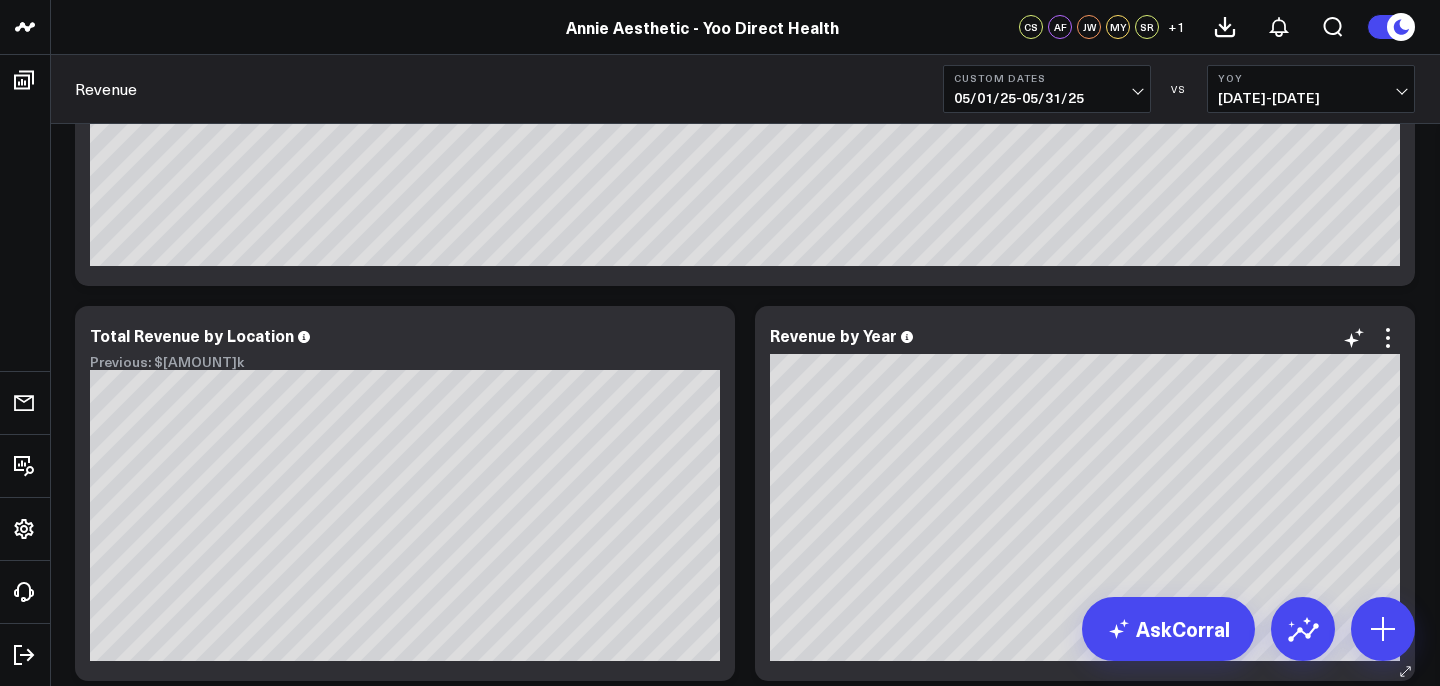 scroll, scrollTop: 169, scrollLeft: 0, axis: vertical 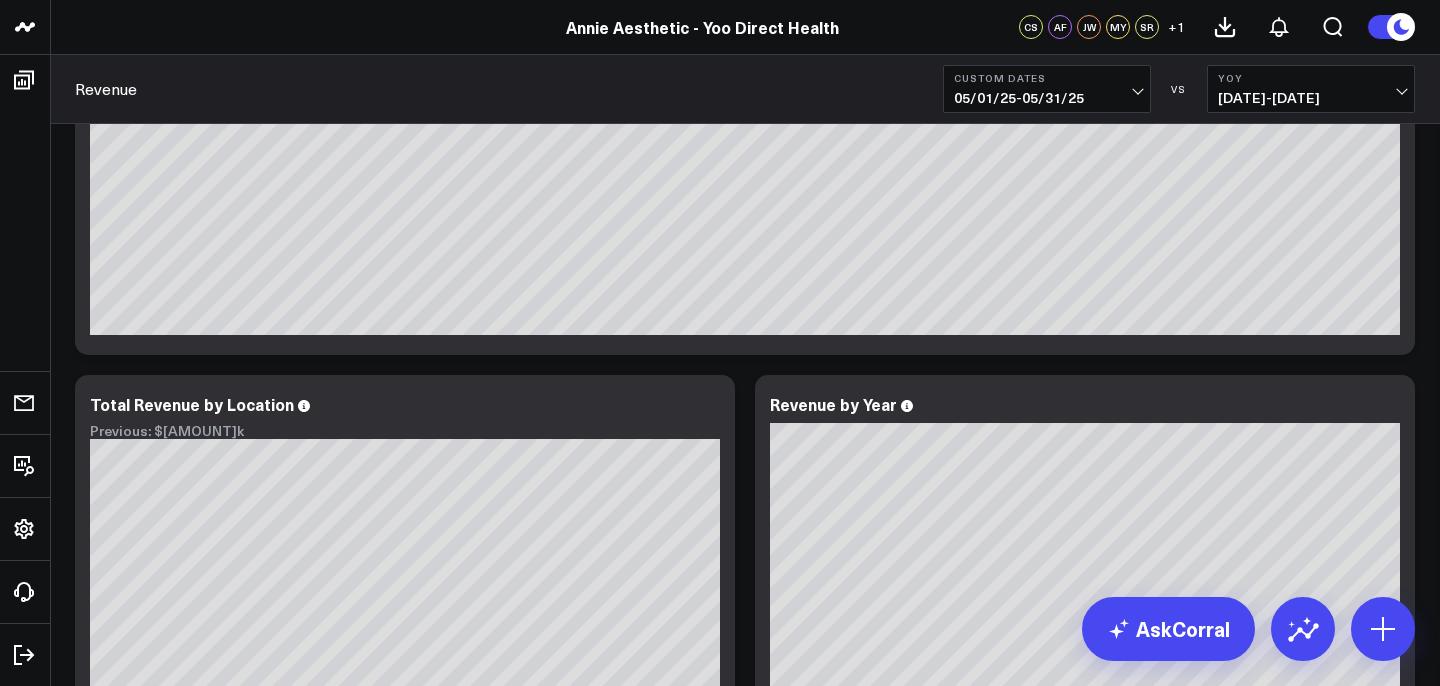 click on "Custom Dates" at bounding box center [1047, 78] 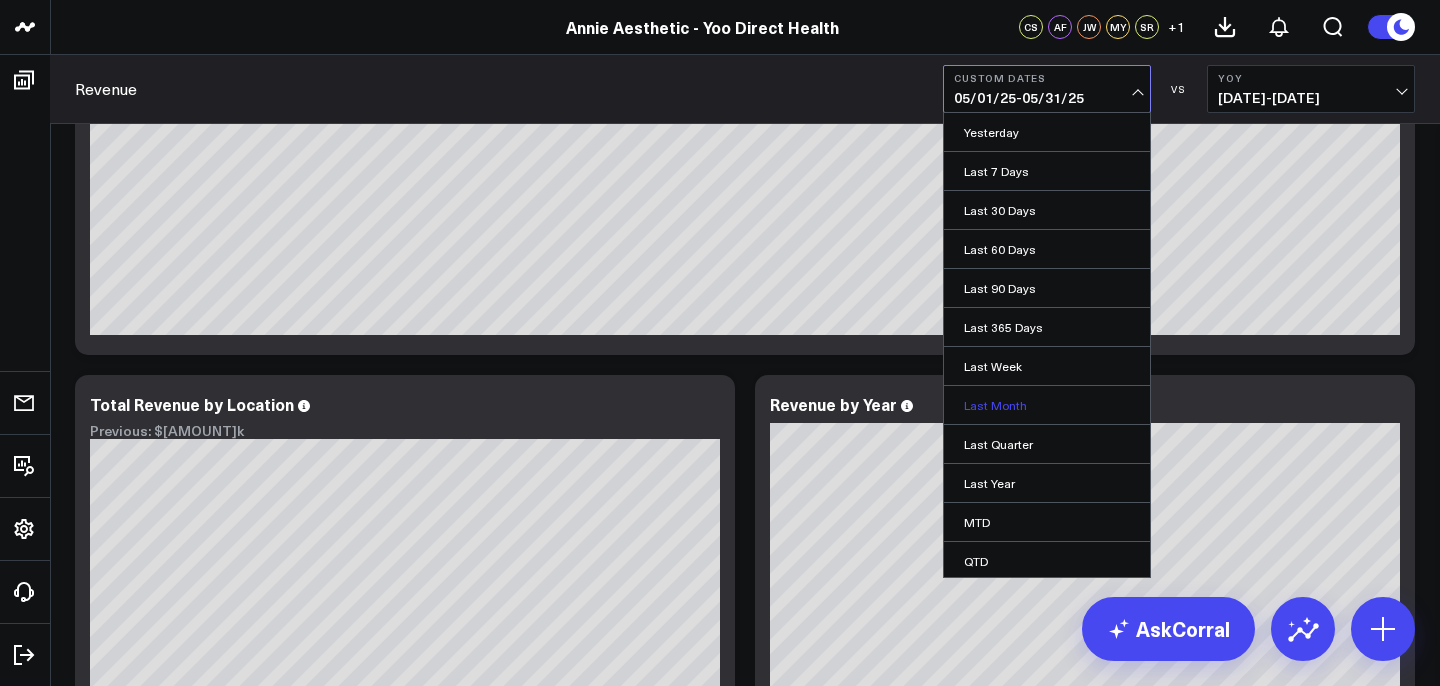 click on "Last Month" at bounding box center (1047, 405) 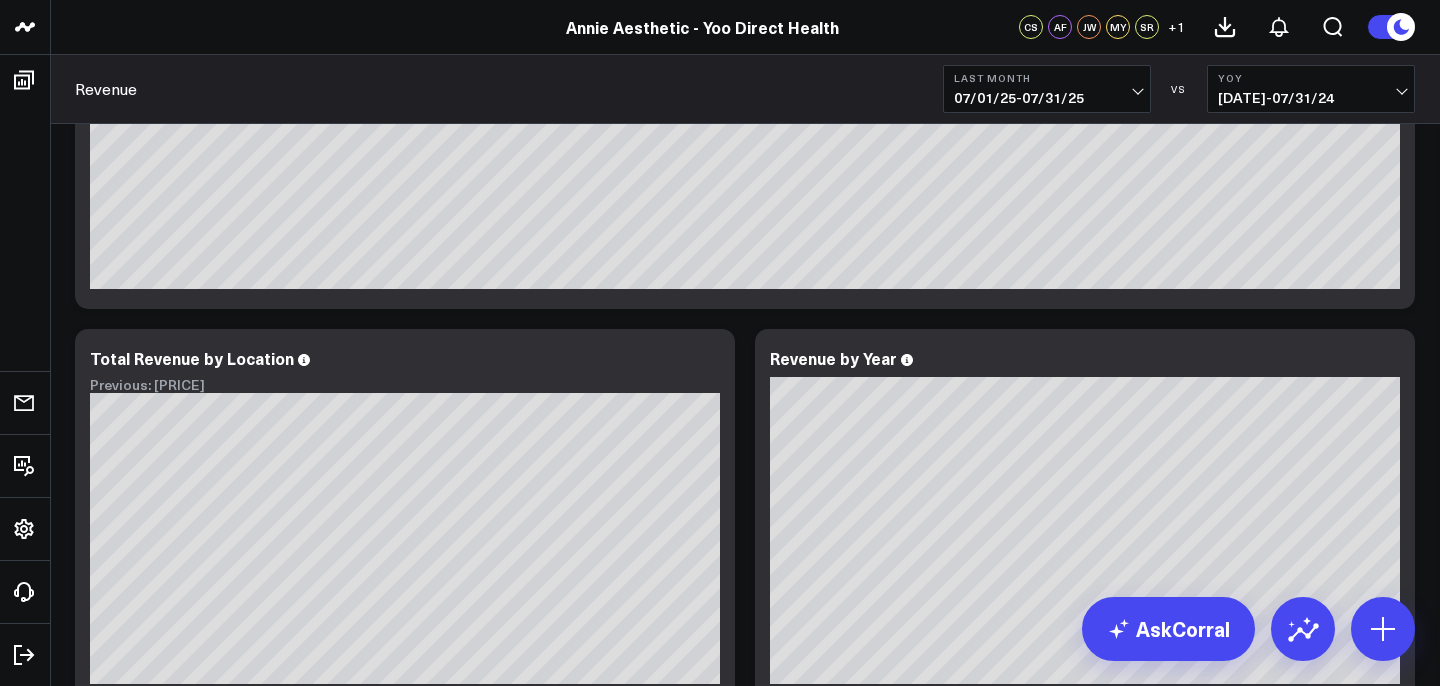 scroll, scrollTop: 182, scrollLeft: 0, axis: vertical 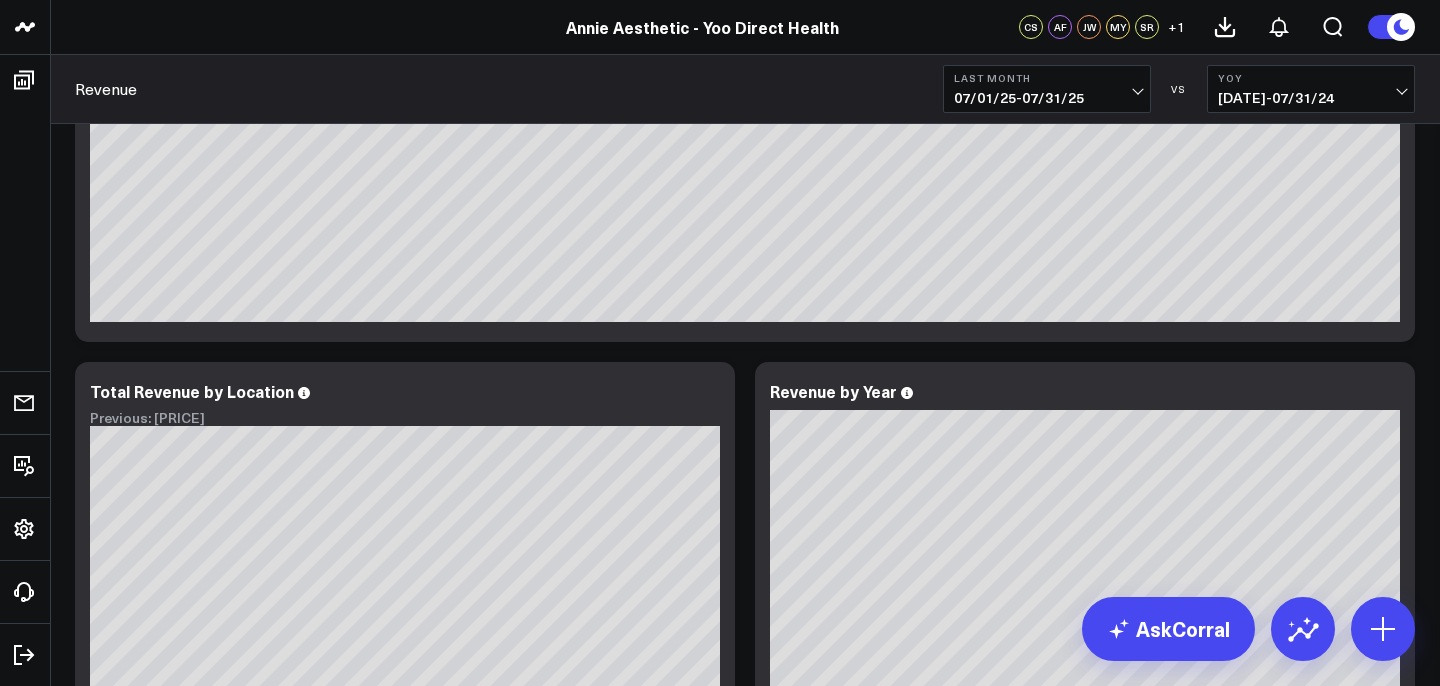 click on "Last Month" at bounding box center (1047, 78) 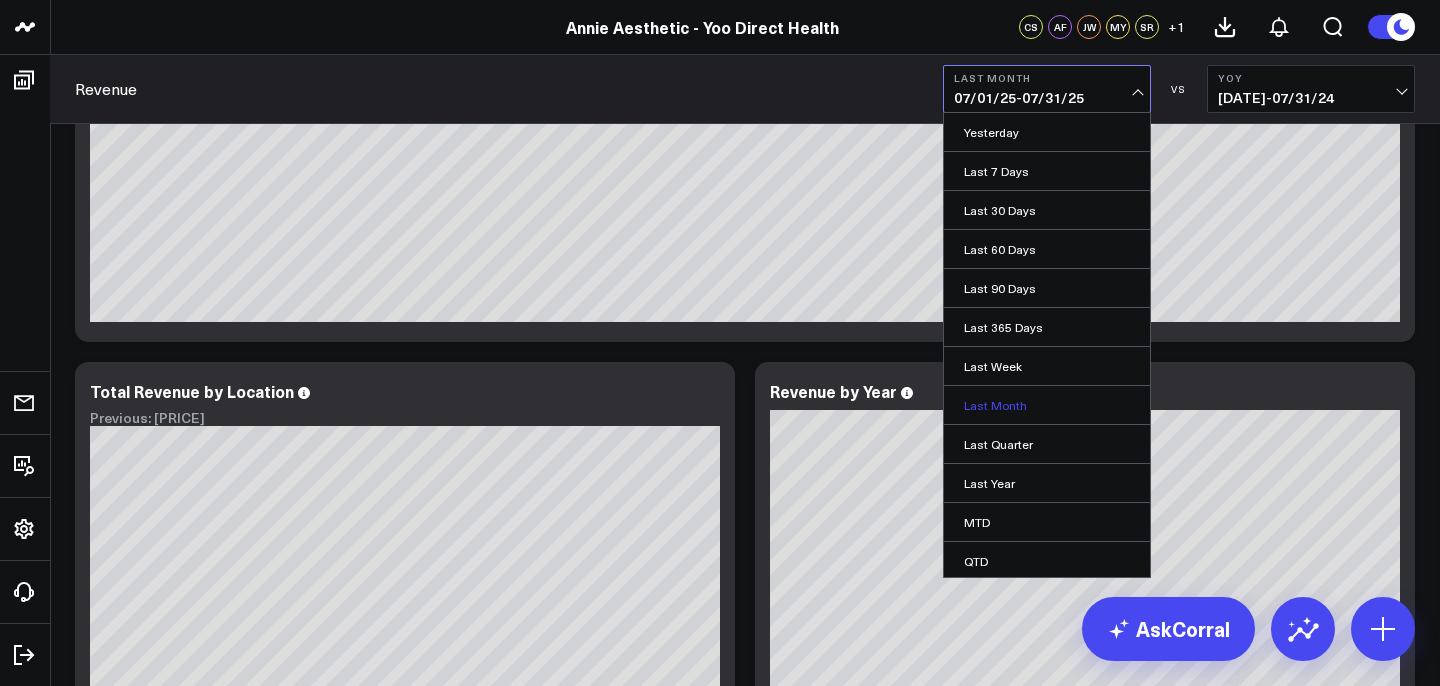 scroll, scrollTop: 81, scrollLeft: 0, axis: vertical 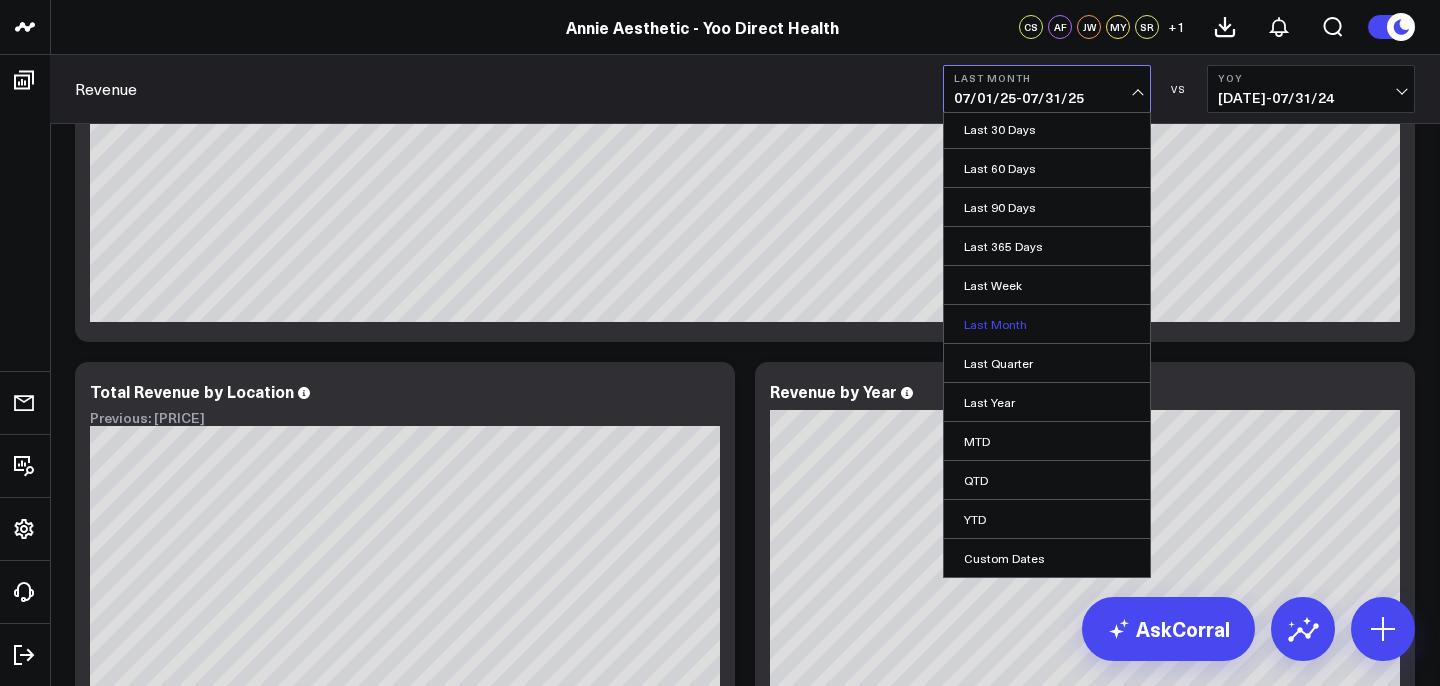 click on "Last Month" at bounding box center (1047, 324) 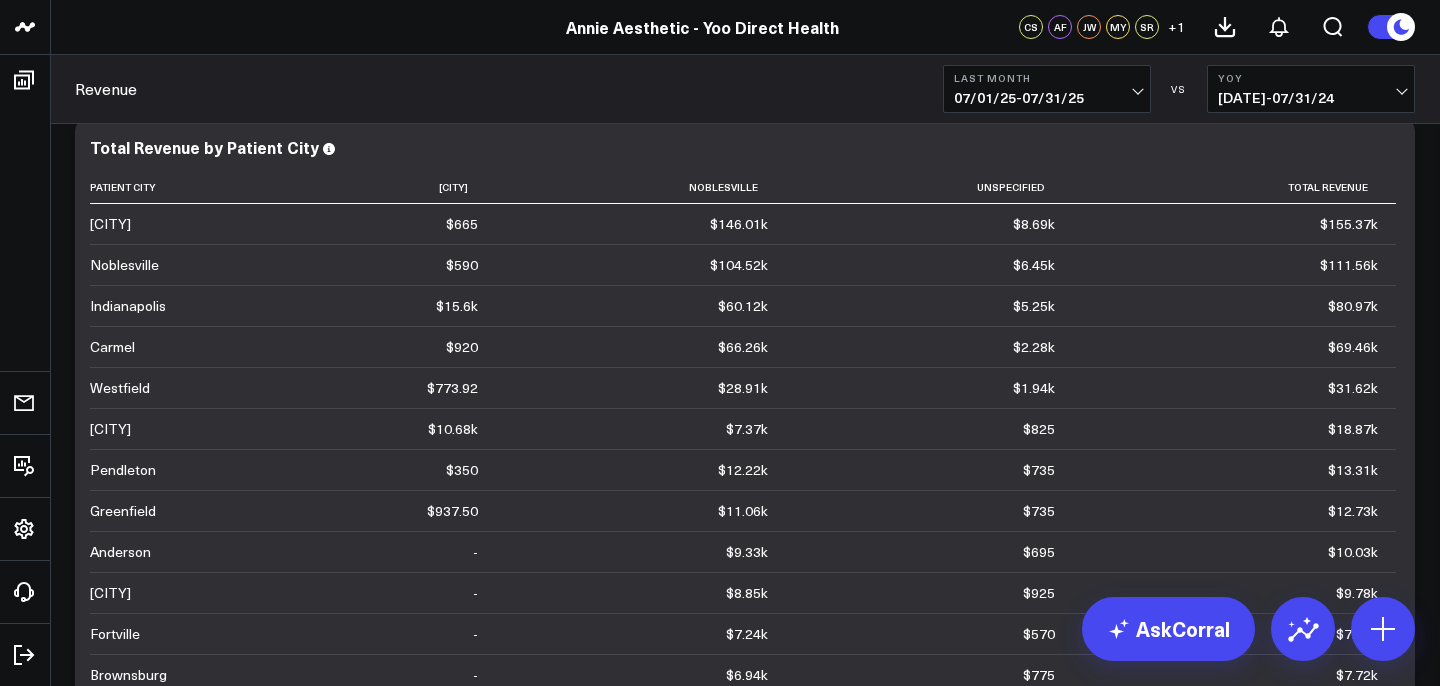 scroll, scrollTop: 2794, scrollLeft: 0, axis: vertical 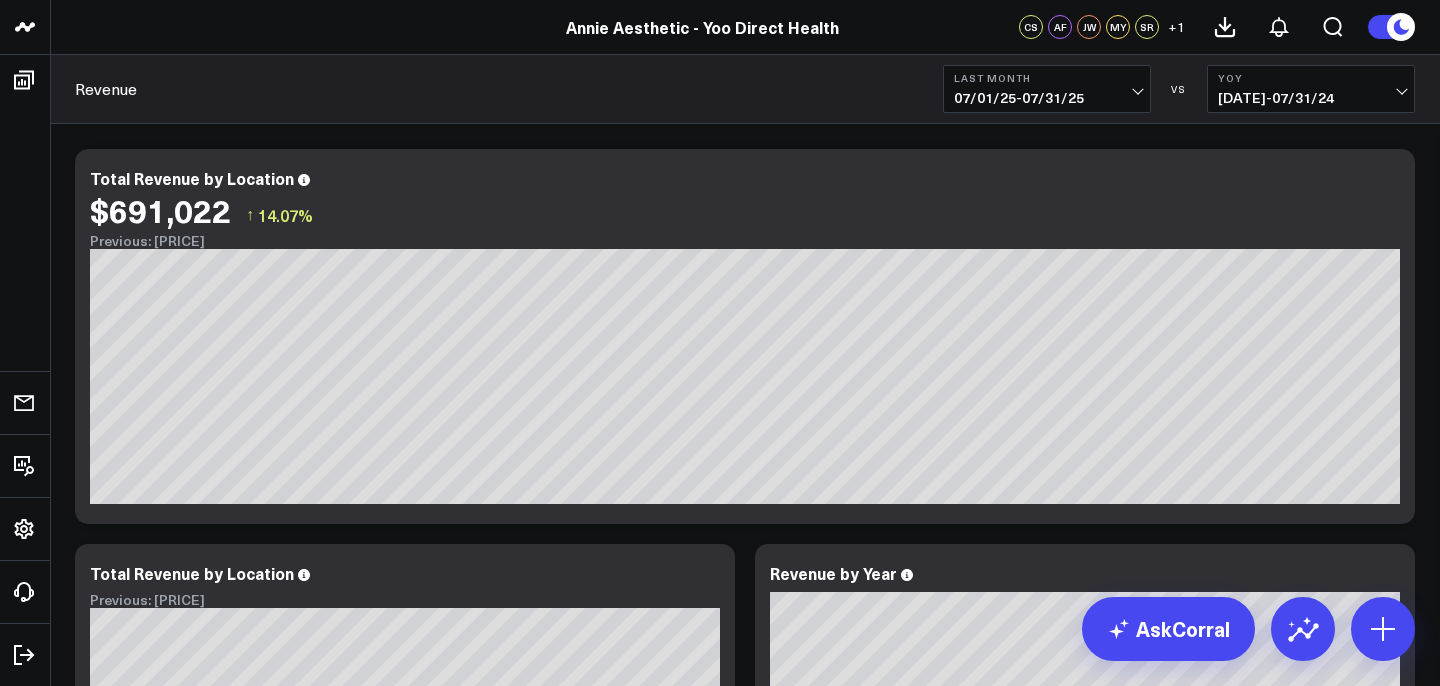 click on "07/01/25  -  07/31/25" at bounding box center [1047, 98] 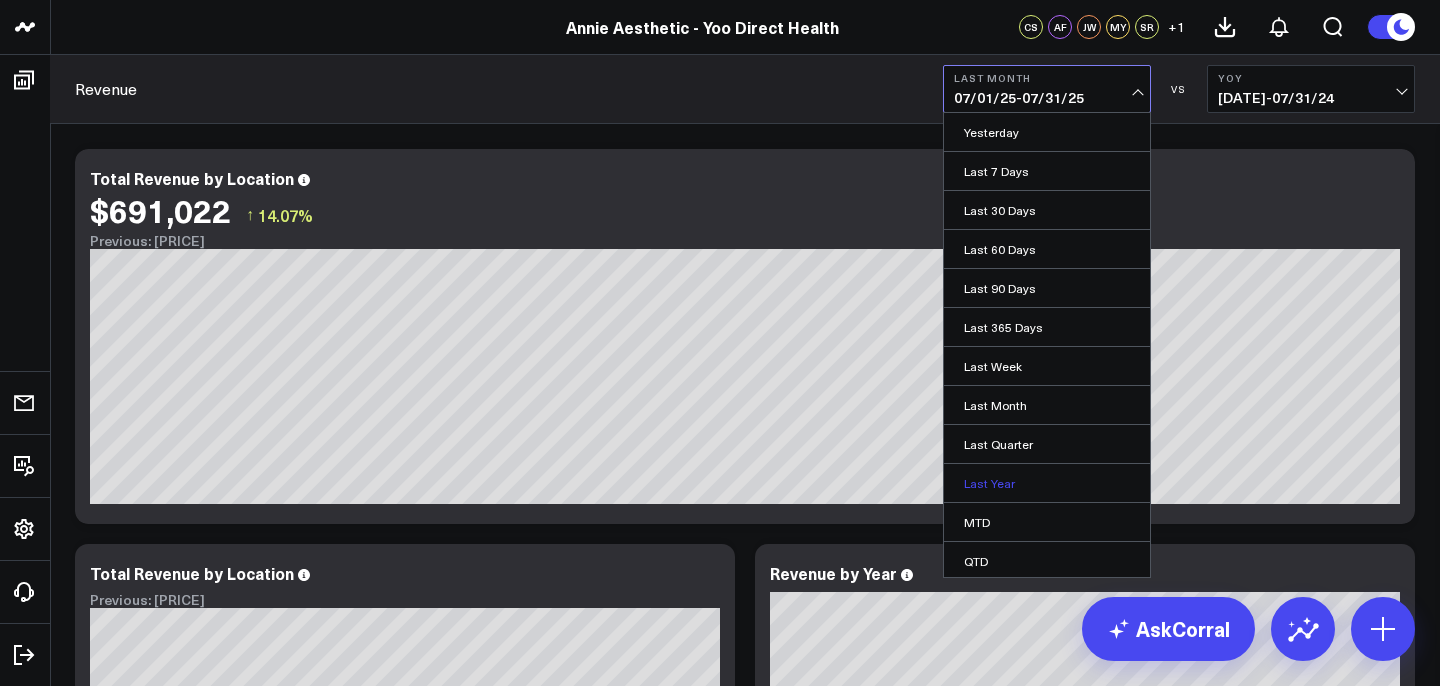 scroll, scrollTop: 81, scrollLeft: 0, axis: vertical 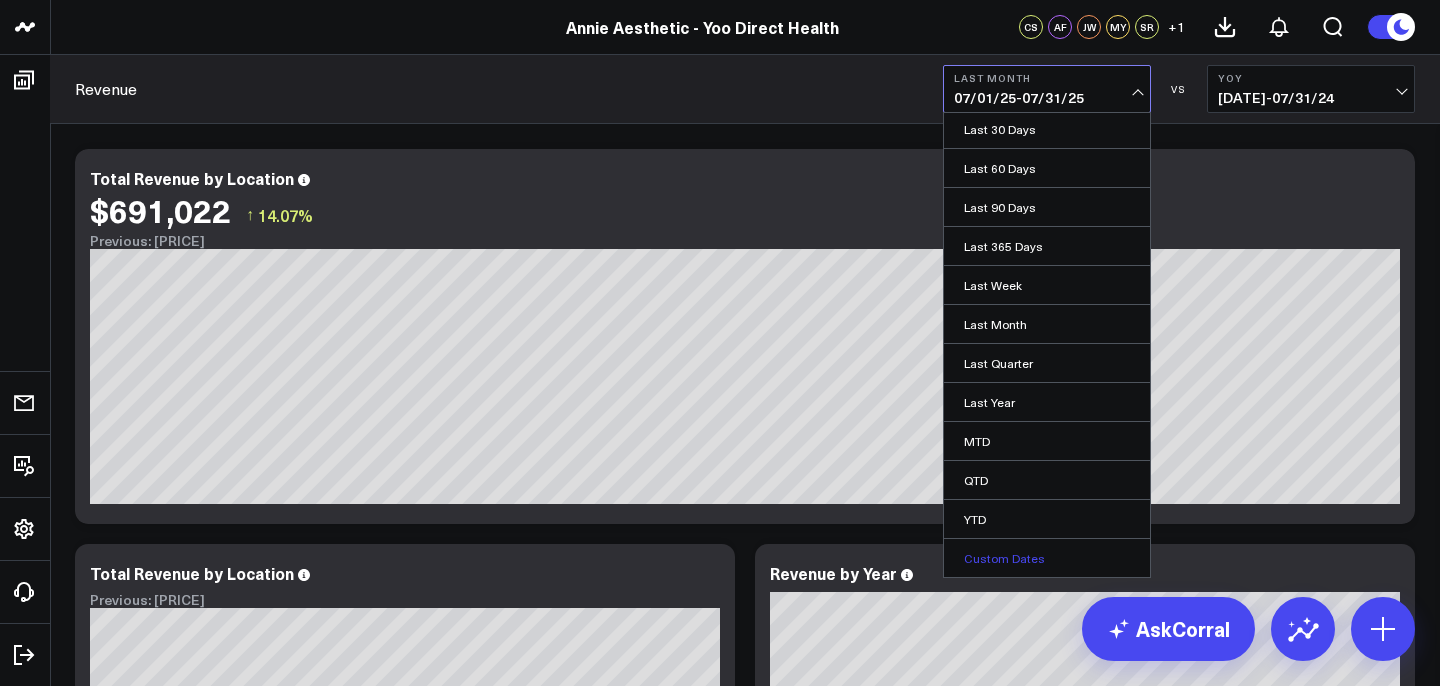click on "Custom Dates" at bounding box center (1047, 558) 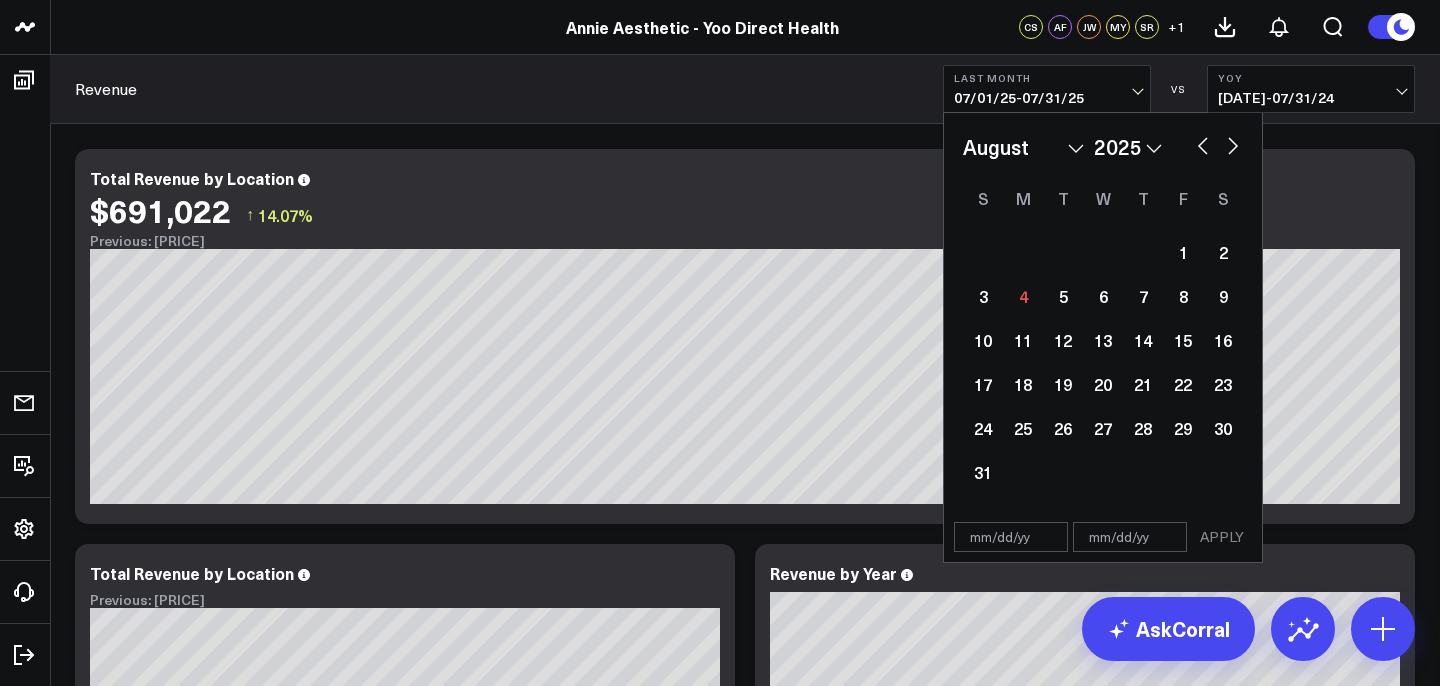 click on "January February March April May June July August September October November December" at bounding box center [1023, 147] 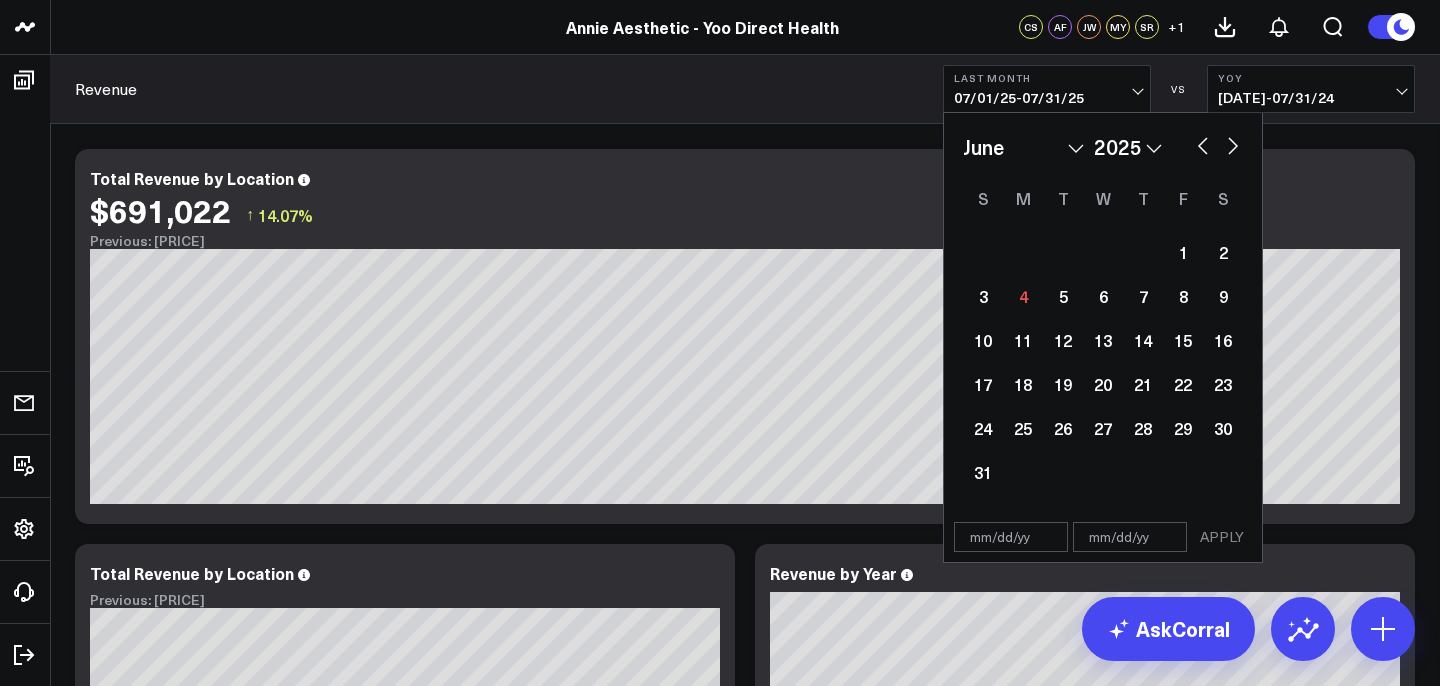 select on "5" 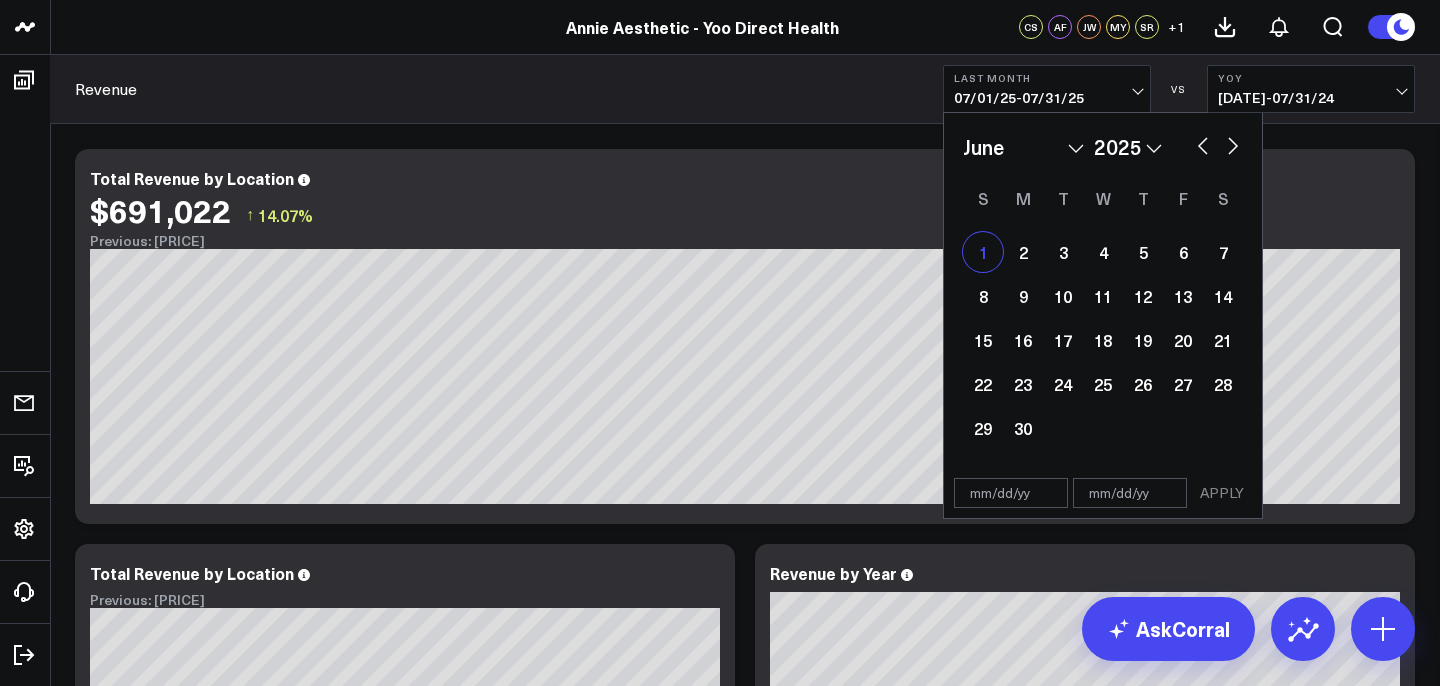 click on "1" at bounding box center (983, 252) 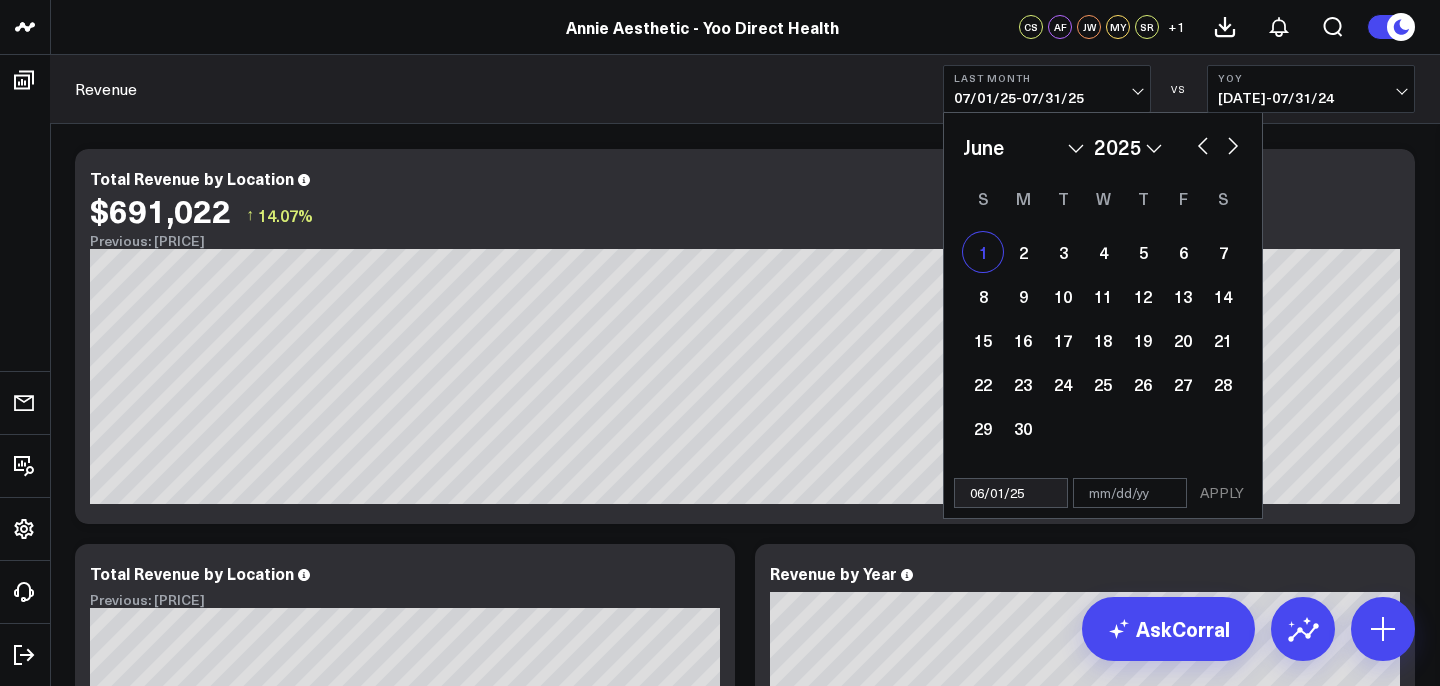 select on "5" 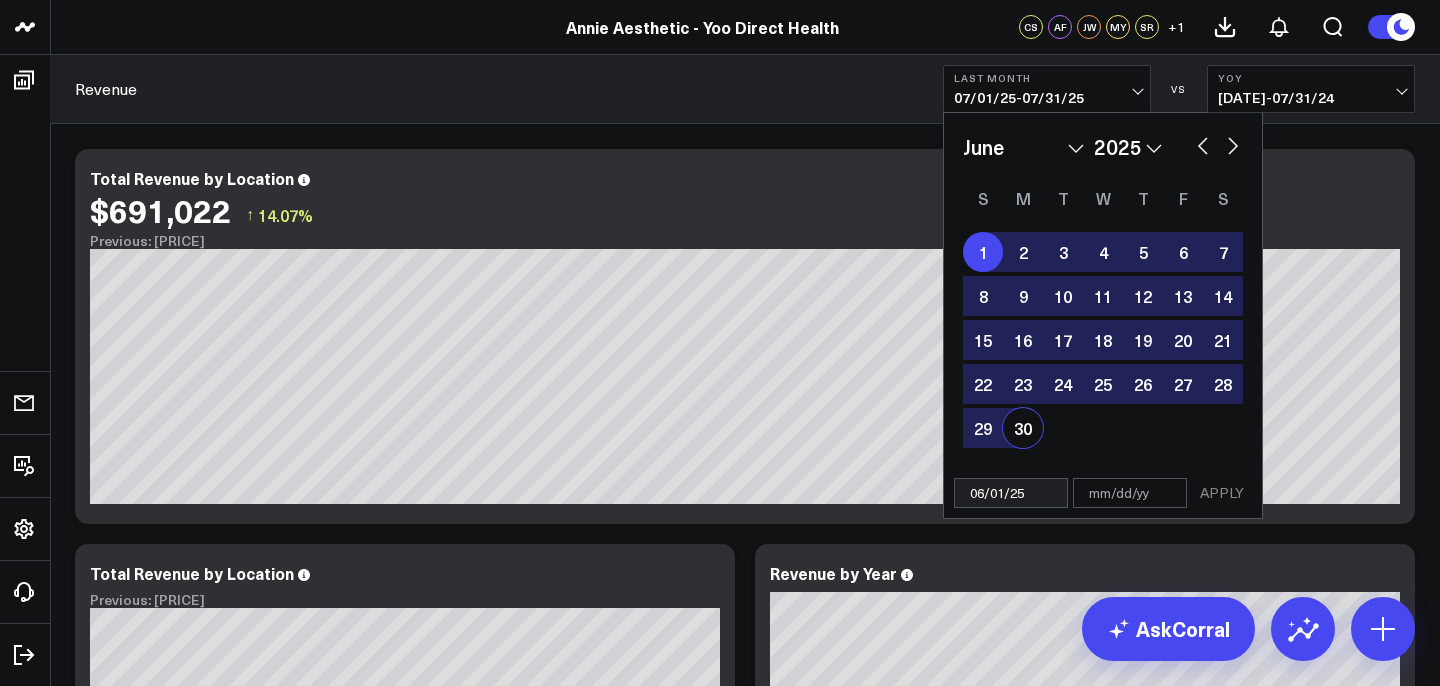 click on "30" at bounding box center (1023, 428) 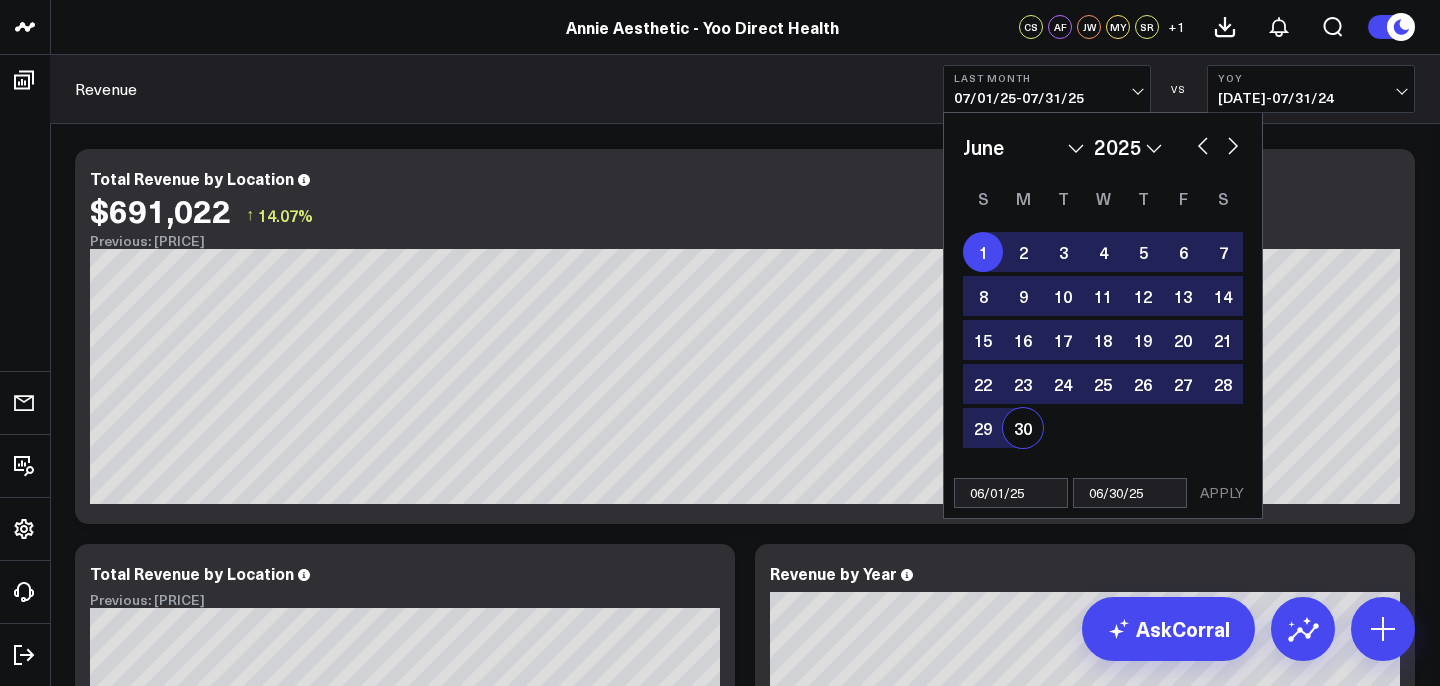 select on "5" 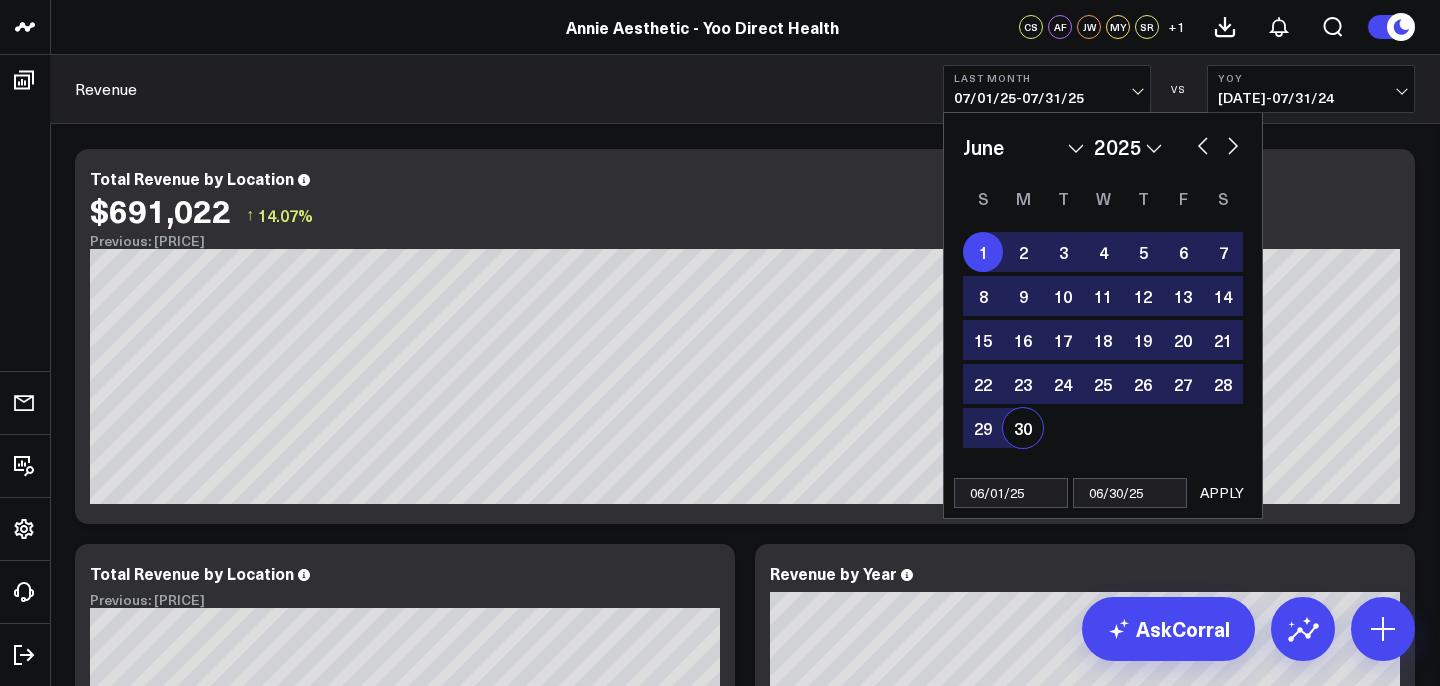 click on "APPLY" at bounding box center (1222, 493) 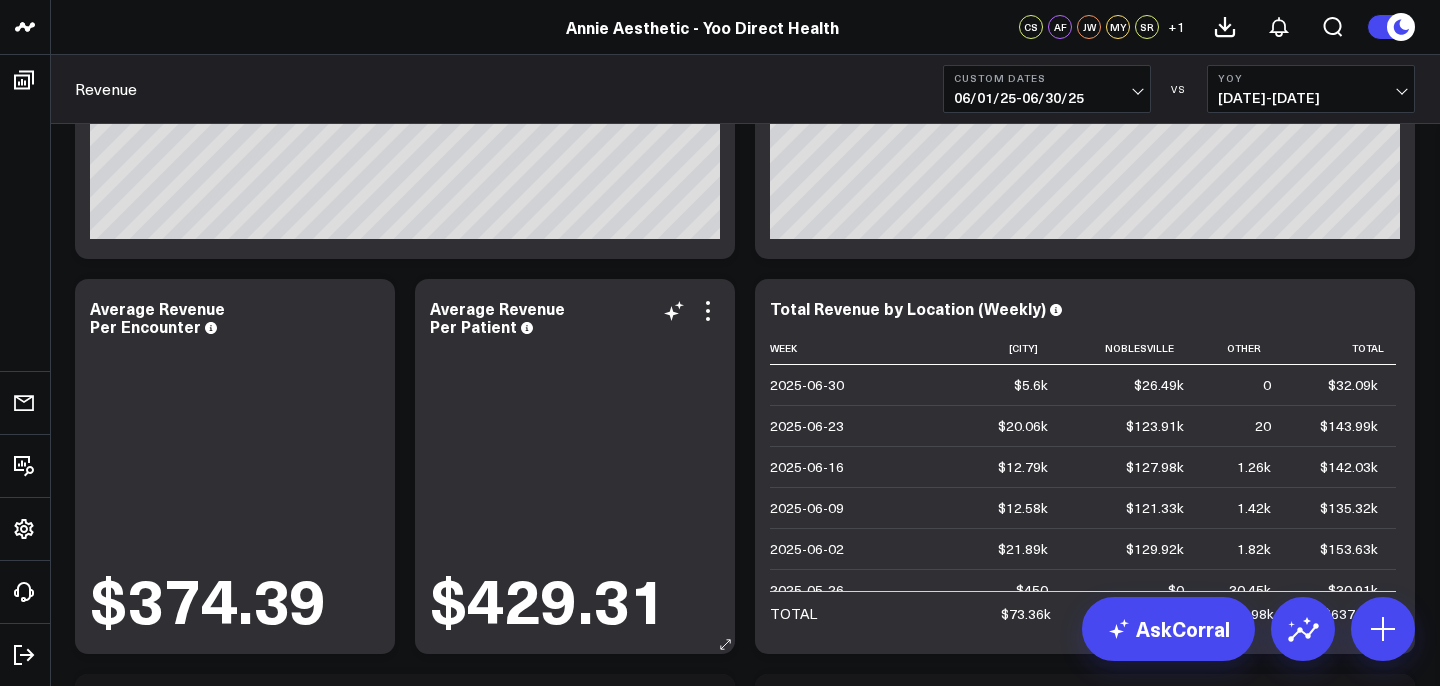 scroll, scrollTop: 777, scrollLeft: 0, axis: vertical 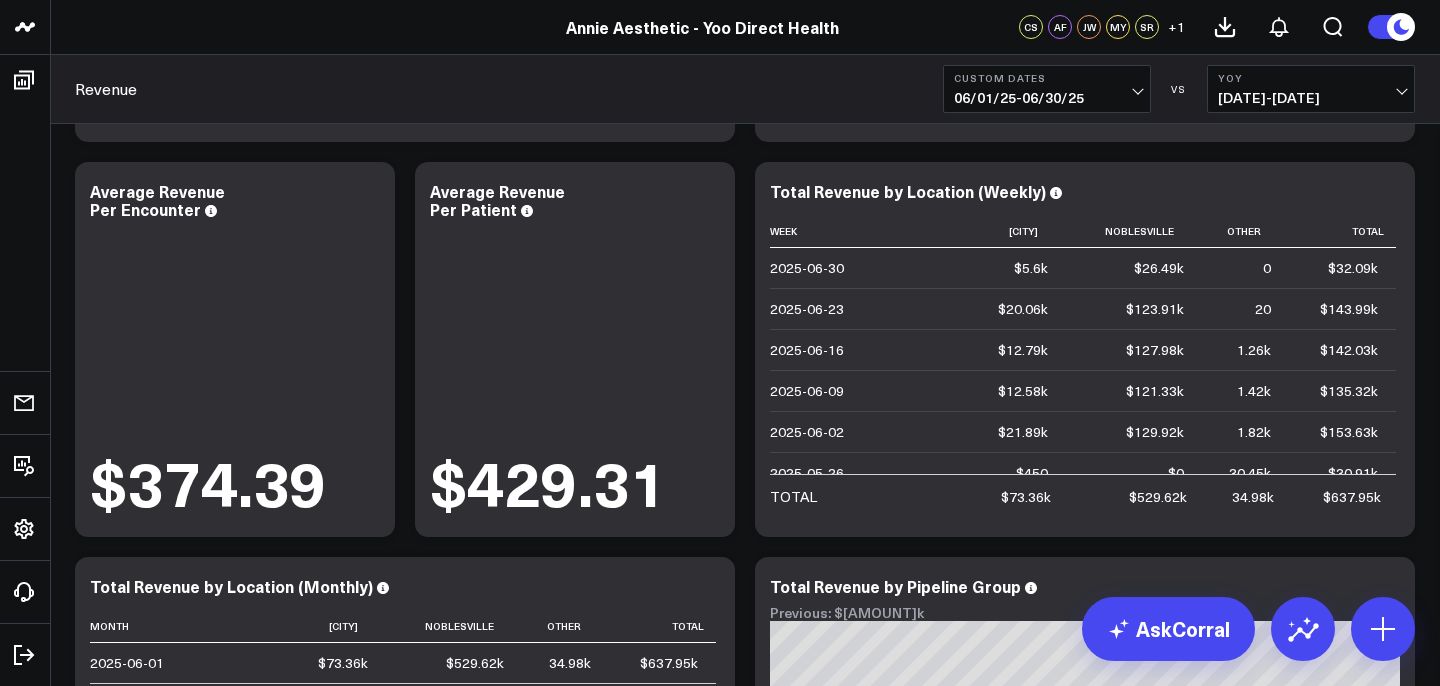 click on "06/01/25  -  06/30/25" at bounding box center (1047, 98) 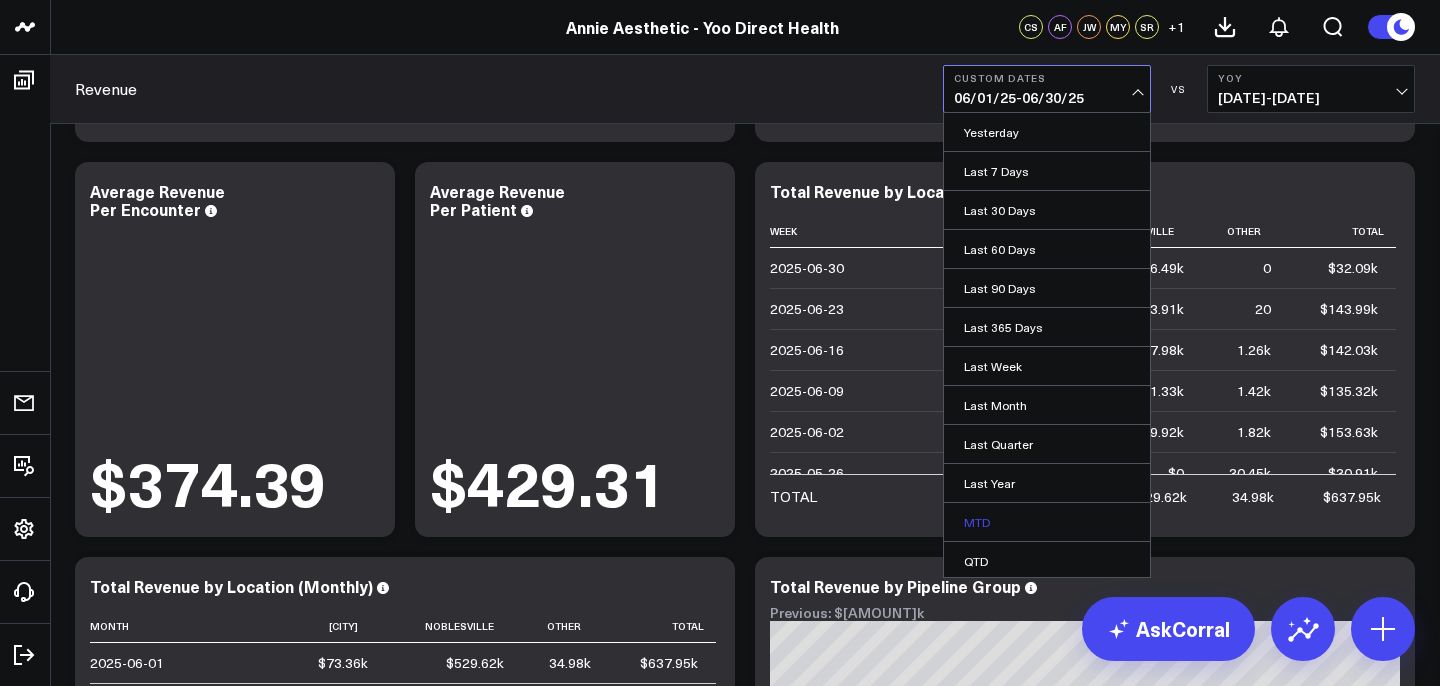 scroll, scrollTop: 81, scrollLeft: 0, axis: vertical 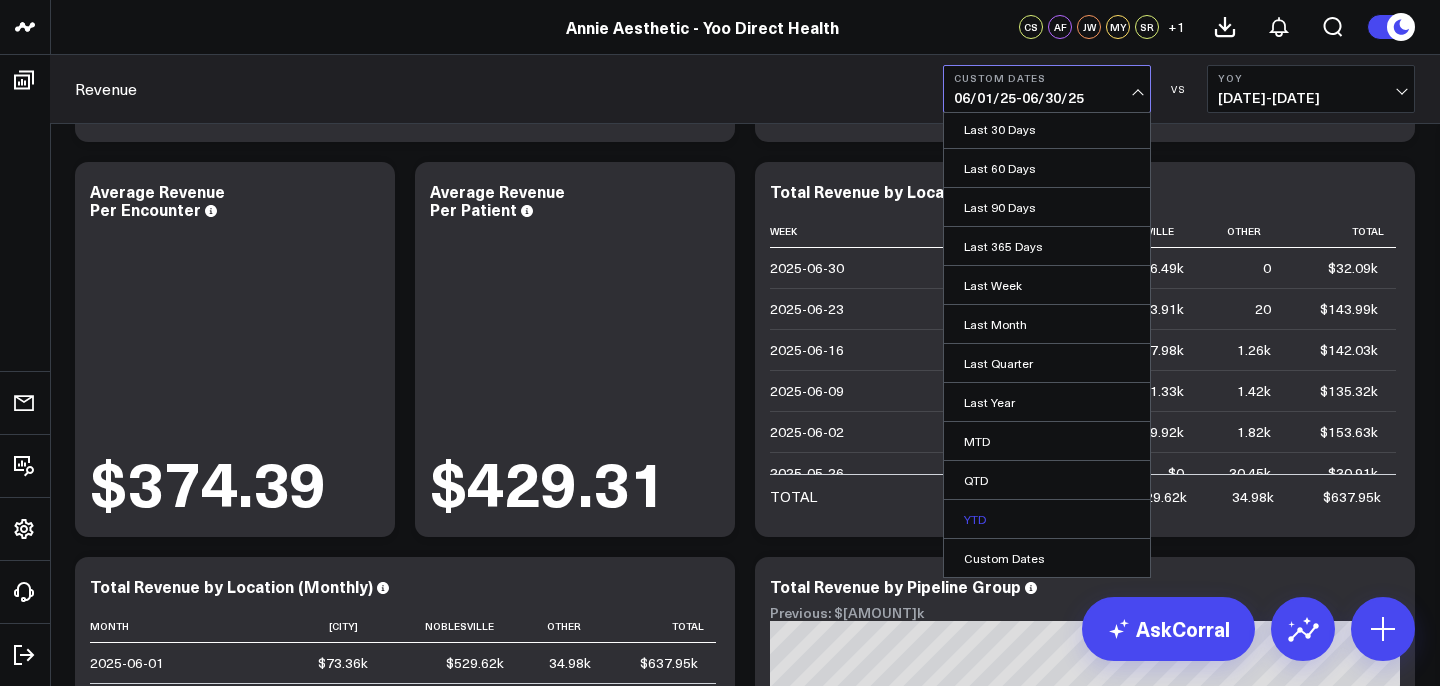 click on "YTD" at bounding box center (1047, 519) 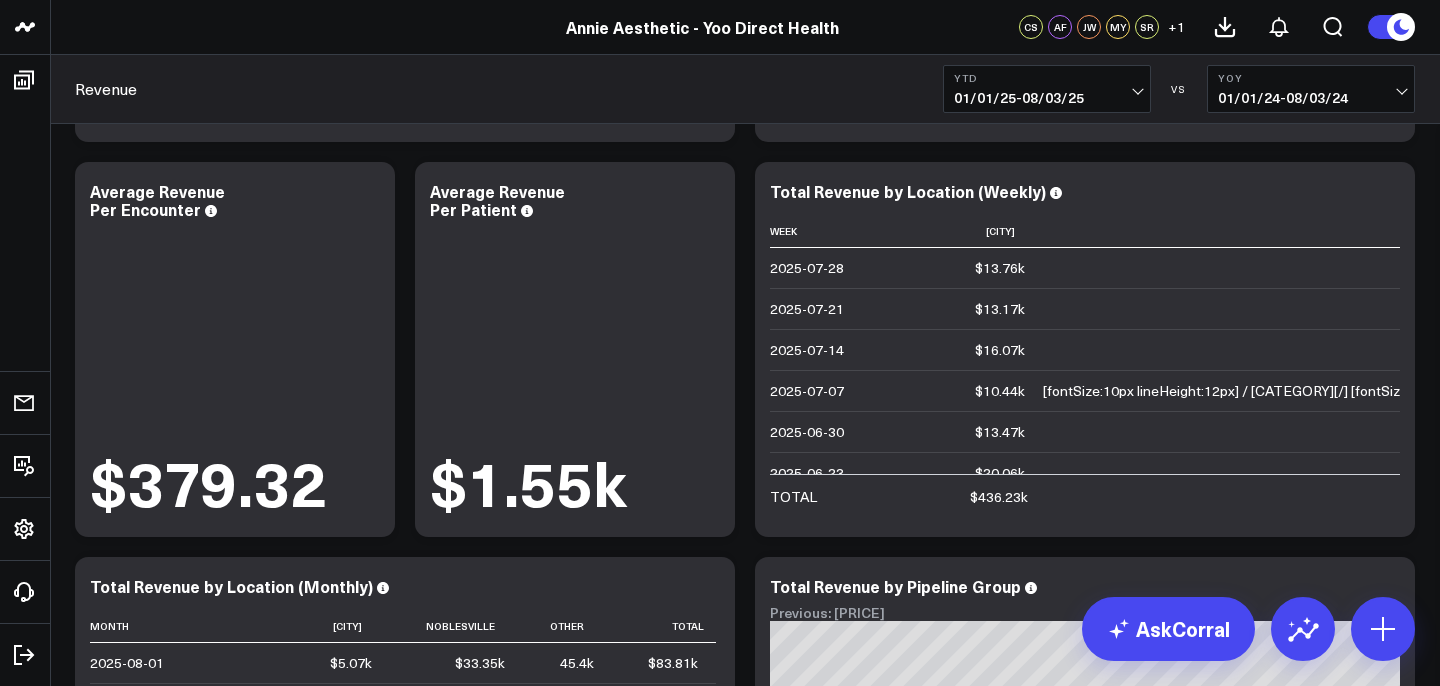 click on "01/01/25  -  08/03/25" at bounding box center (1047, 98) 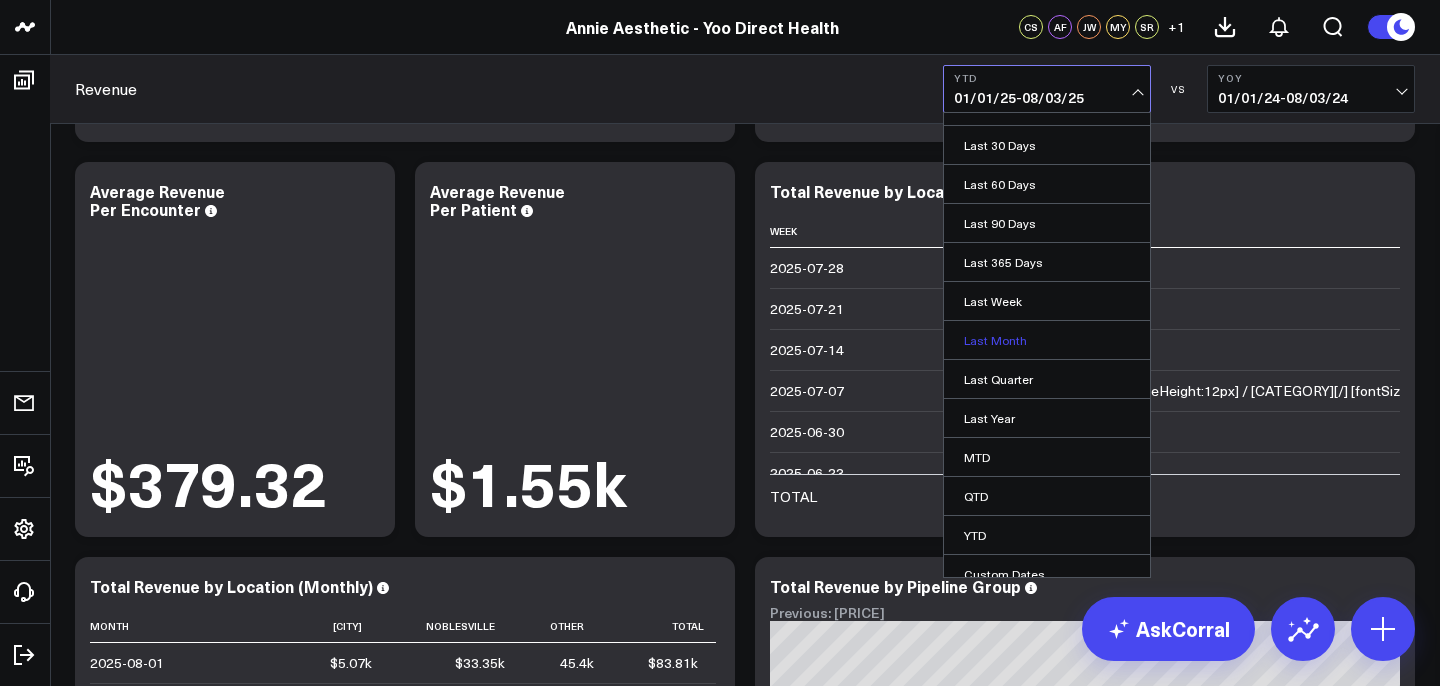 scroll, scrollTop: 81, scrollLeft: 0, axis: vertical 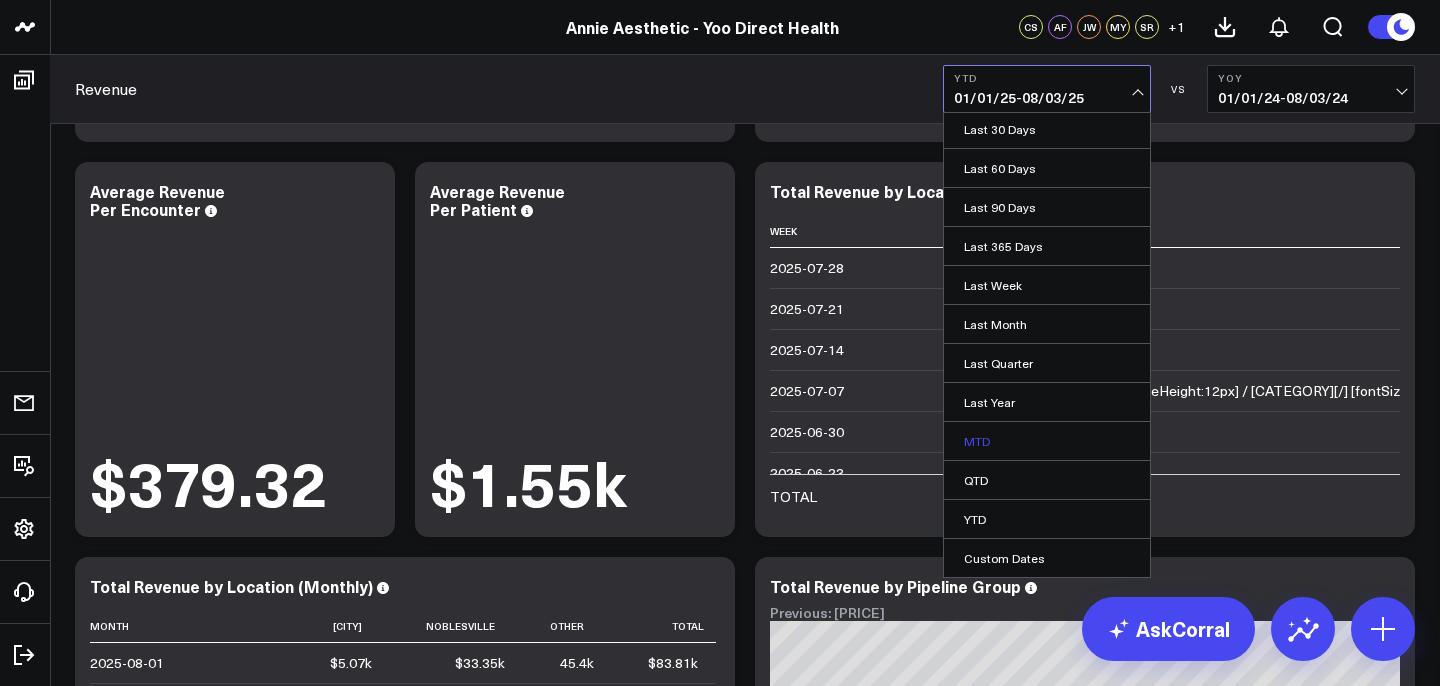 click on "MTD" at bounding box center (1047, 441) 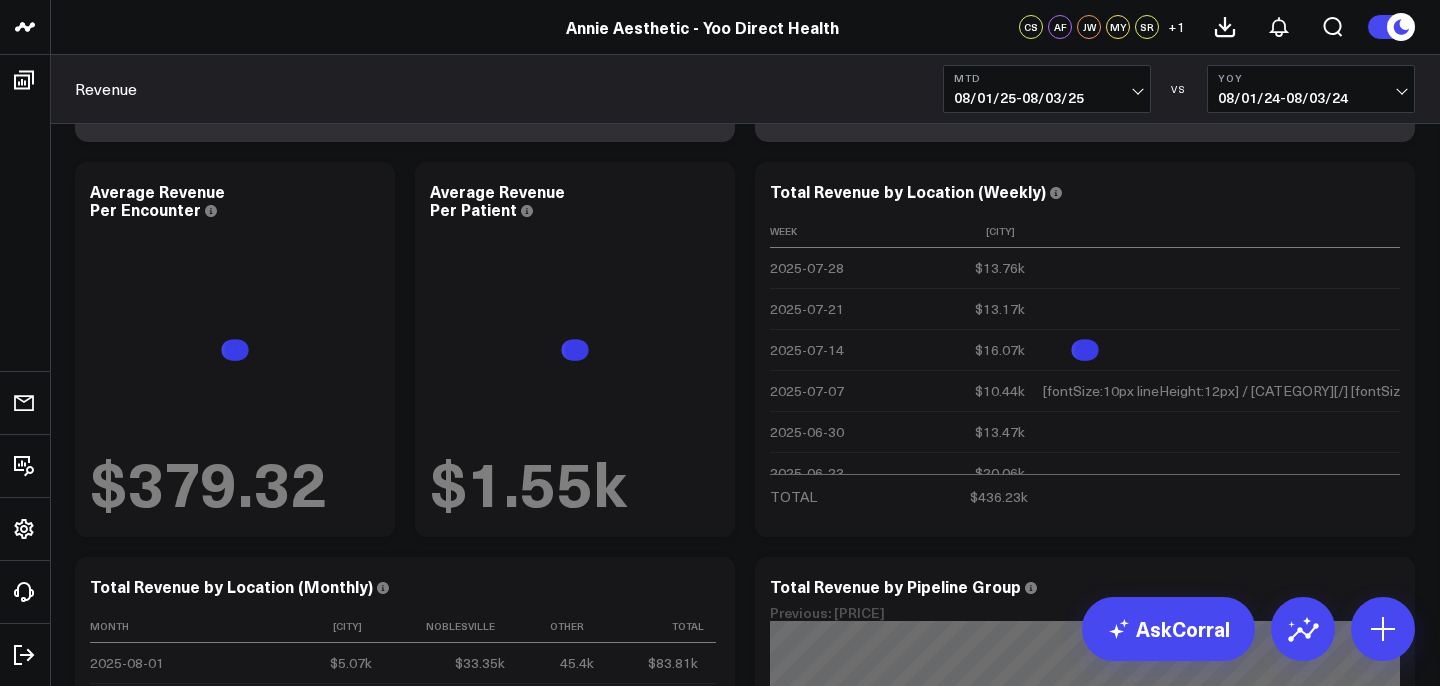 click on "08/01/25  -  08/03/25" at bounding box center [1047, 98] 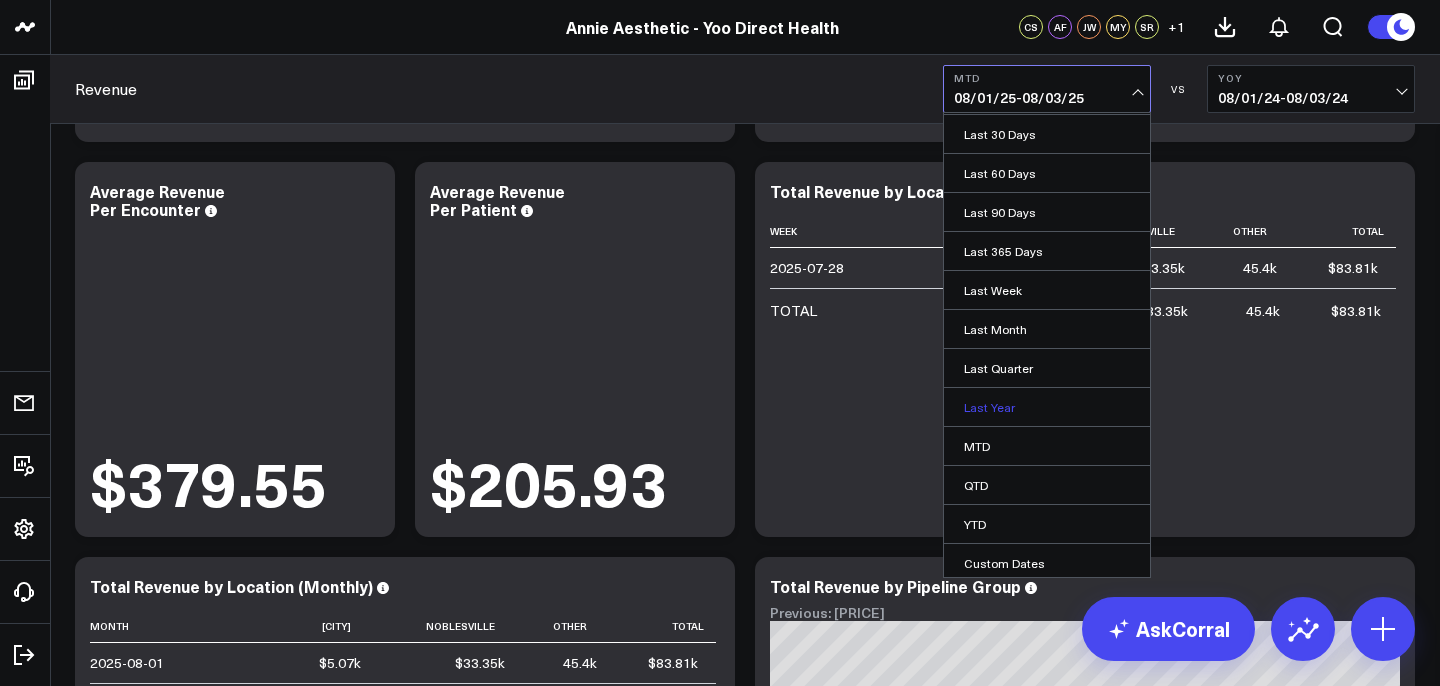 scroll, scrollTop: 81, scrollLeft: 0, axis: vertical 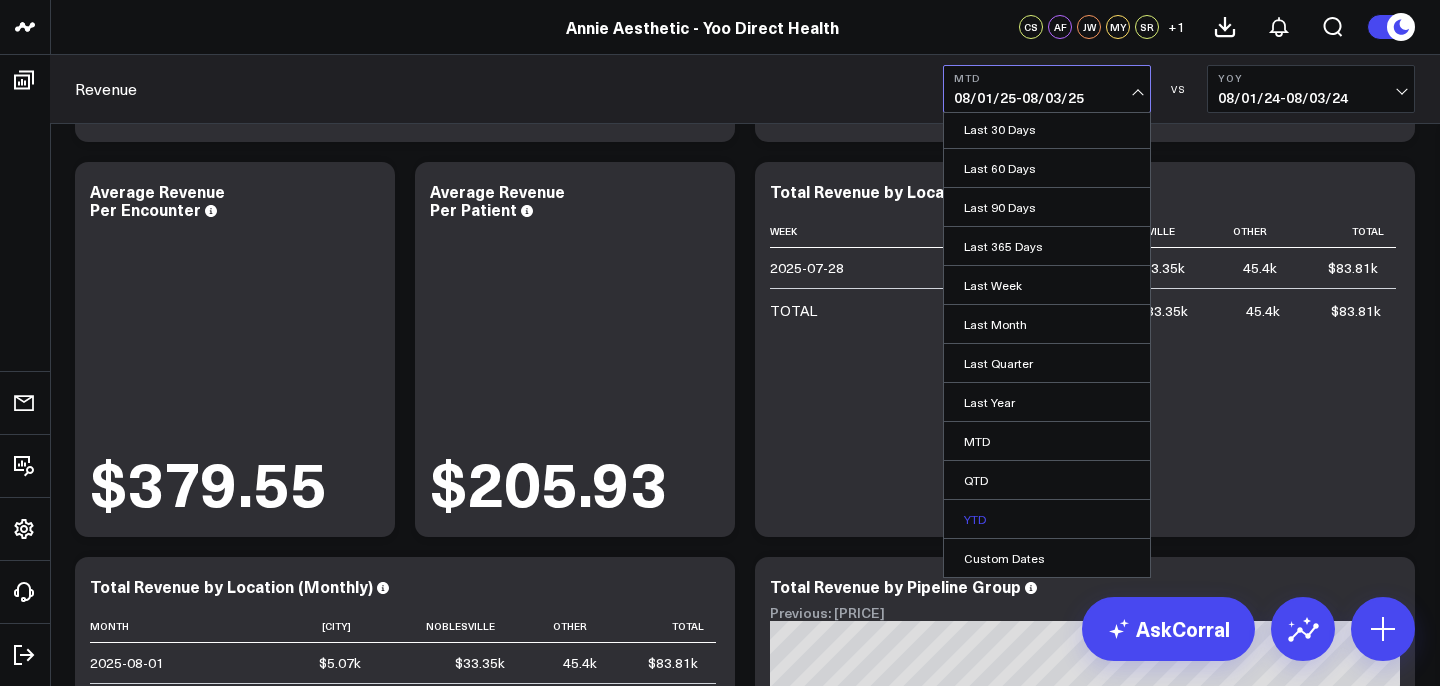 click on "YTD" at bounding box center (1047, 519) 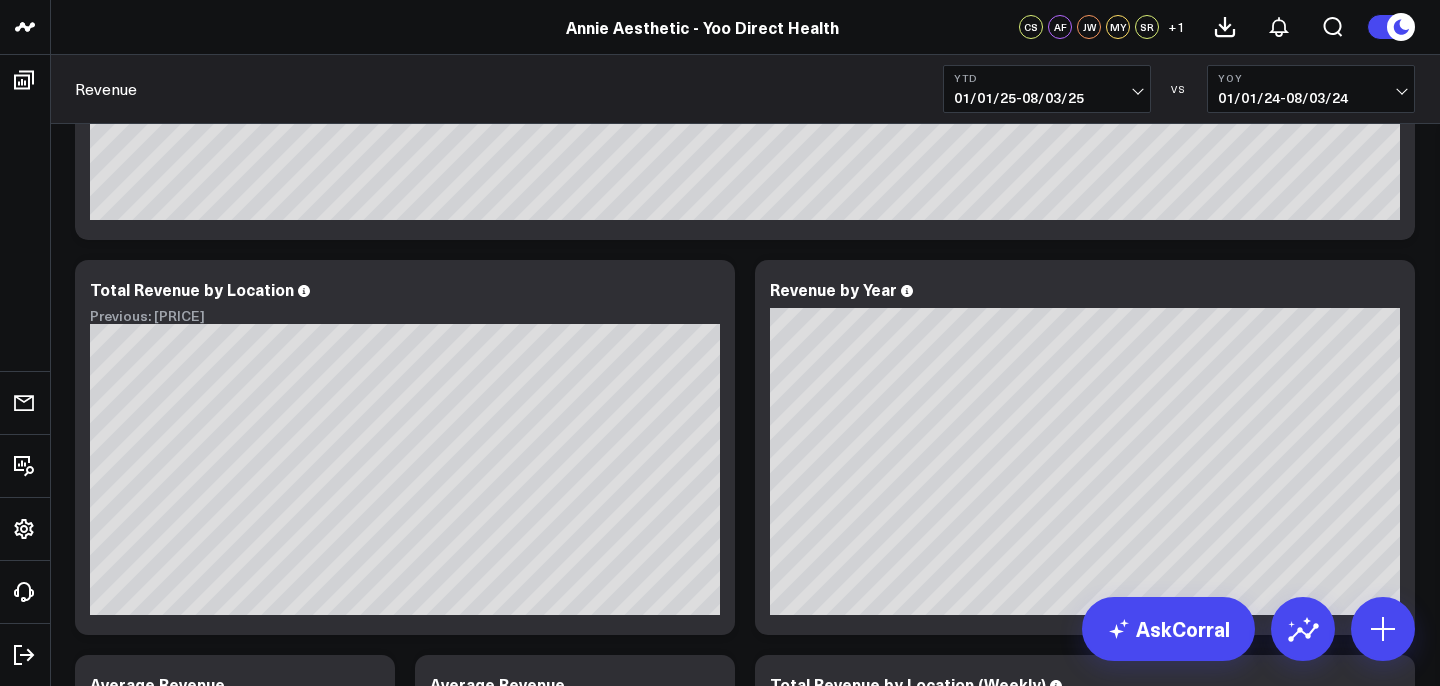 scroll, scrollTop: 564, scrollLeft: 0, axis: vertical 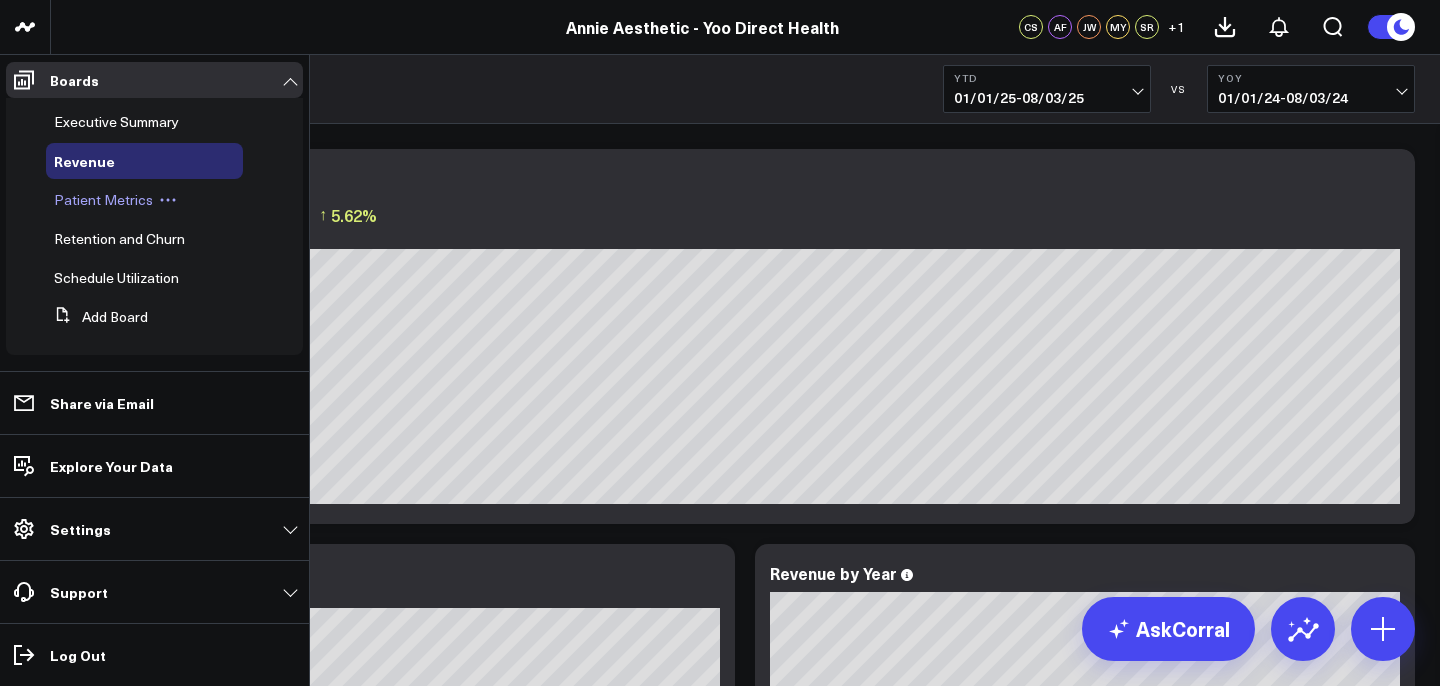 click on "Patient Metrics" at bounding box center (103, 199) 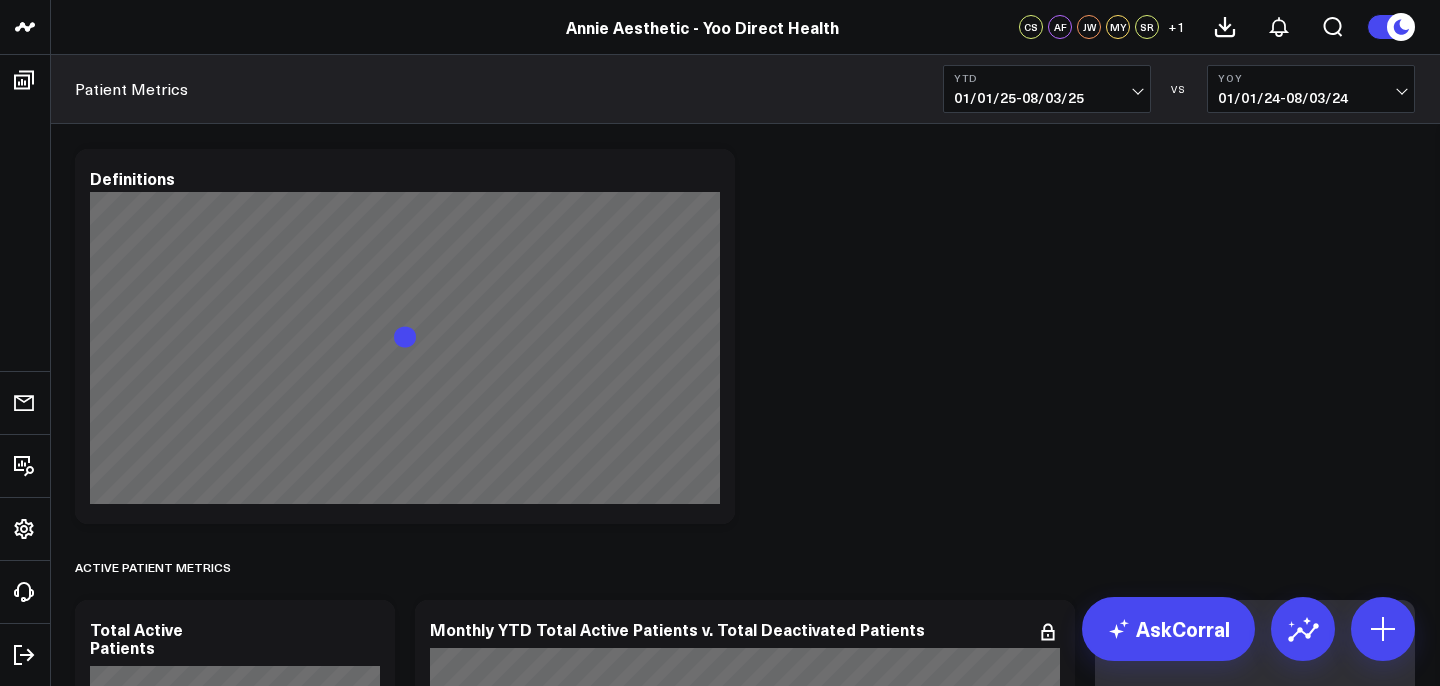 scroll, scrollTop: 0, scrollLeft: 0, axis: both 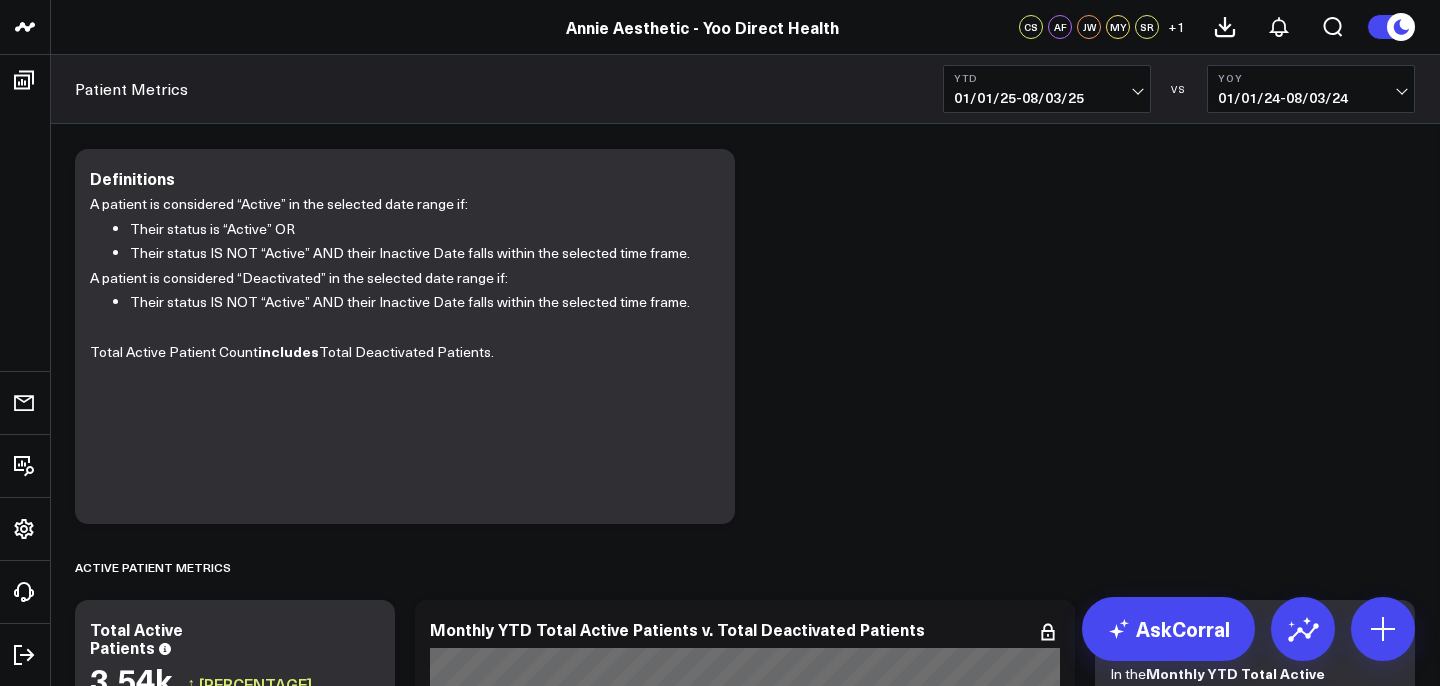click on "YTD [DATE]  -  [DATE]" at bounding box center [1047, 89] 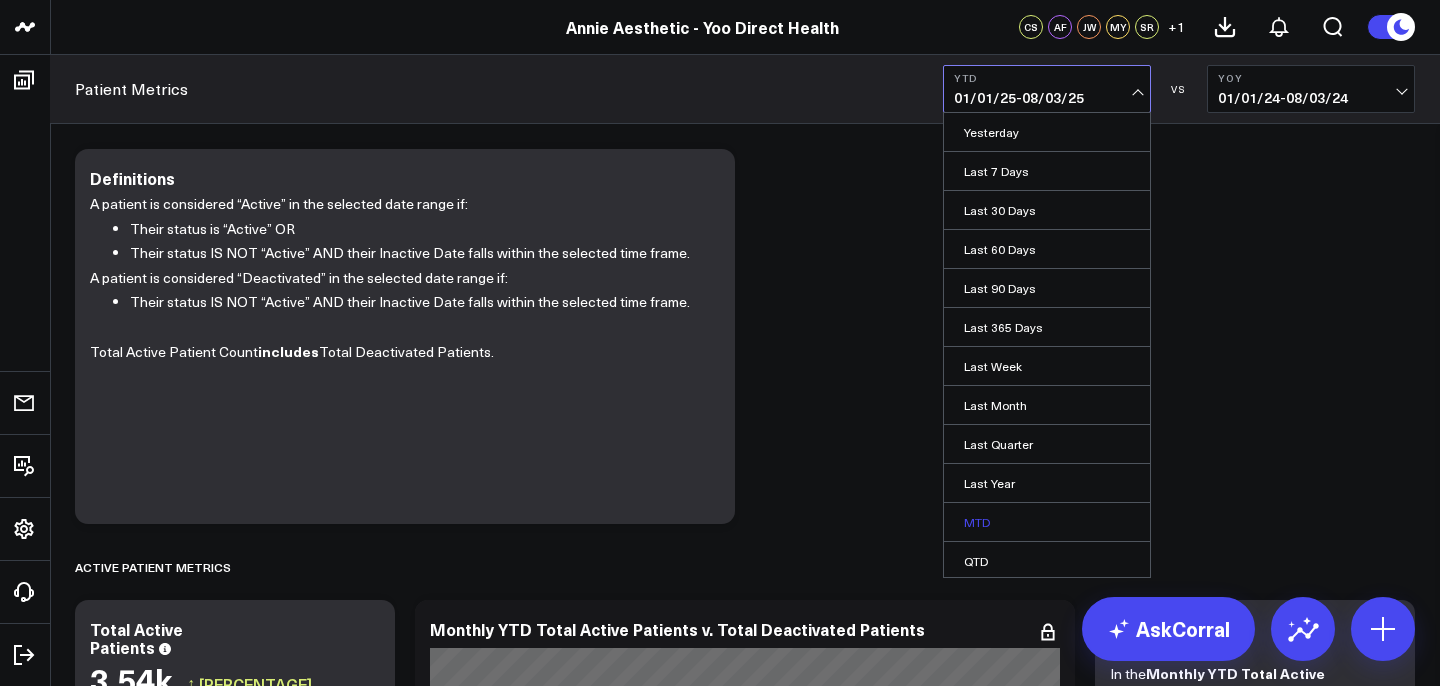 scroll, scrollTop: 81, scrollLeft: 0, axis: vertical 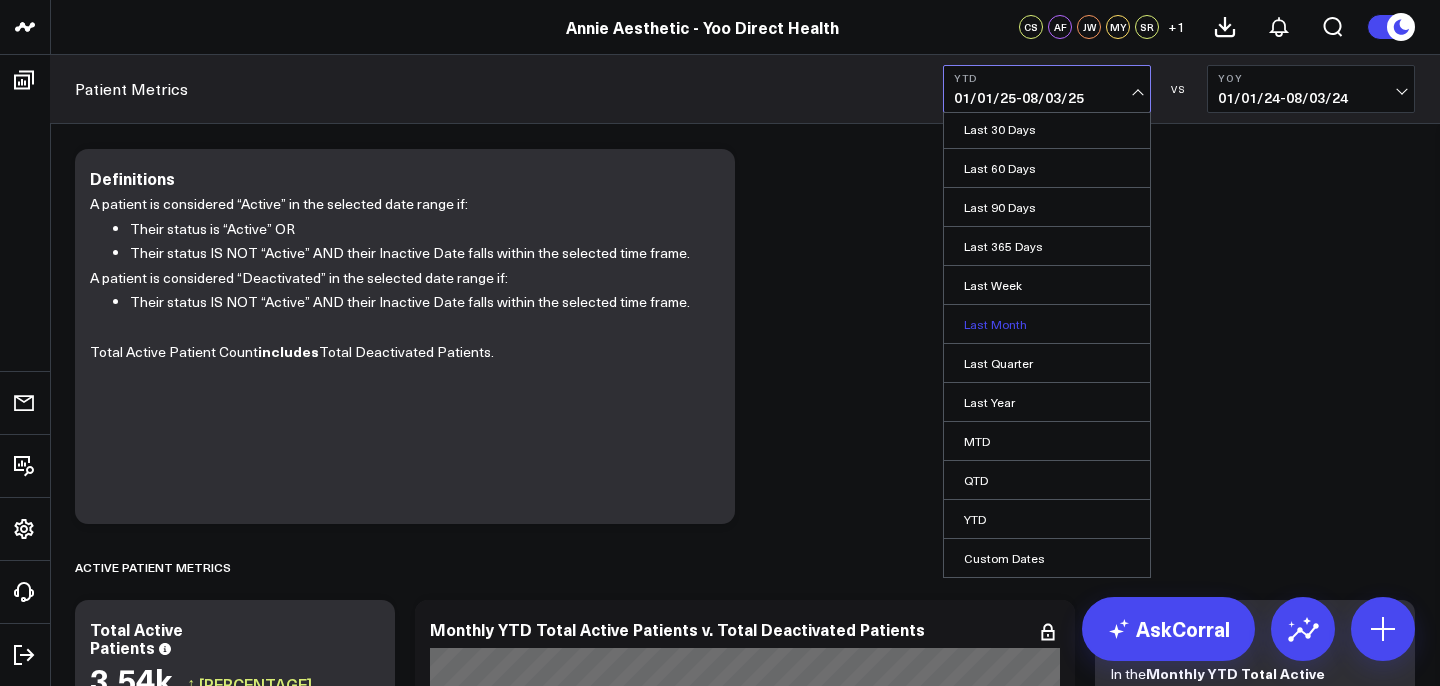 click on "Last Month" at bounding box center (1047, 324) 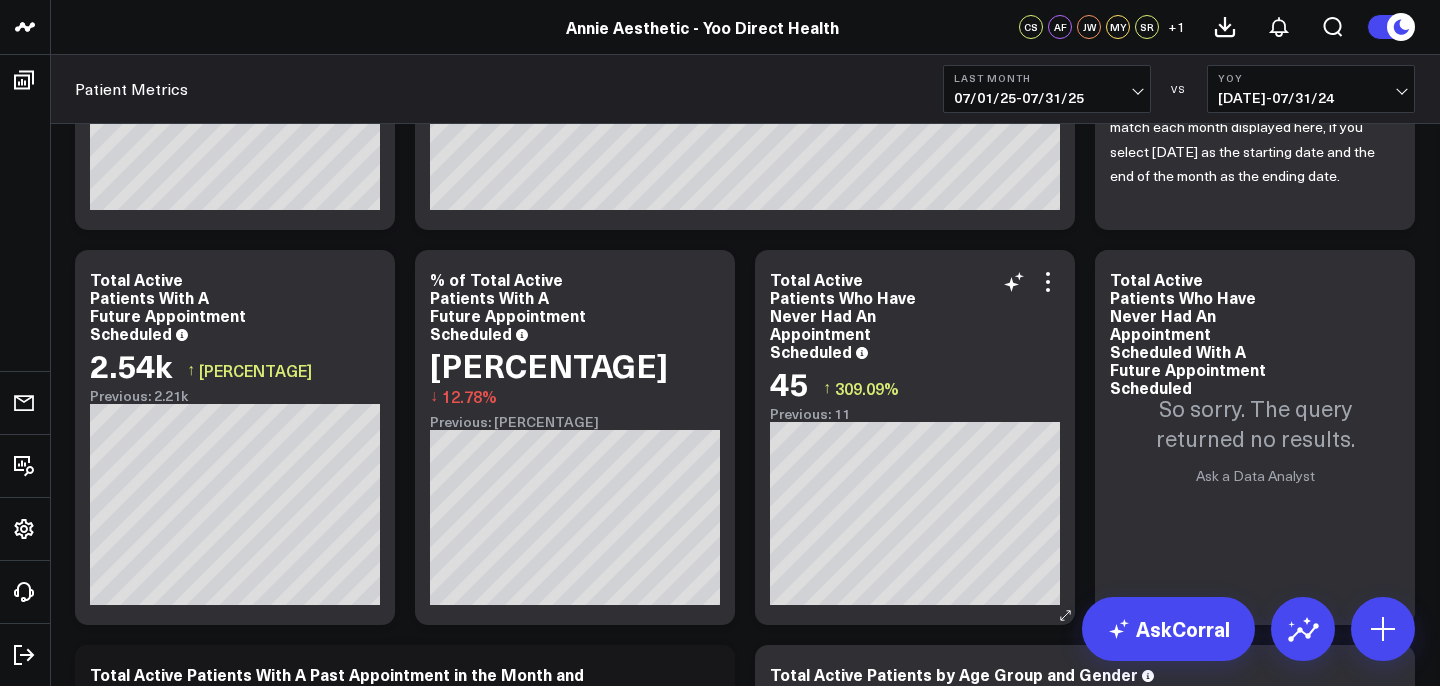 scroll, scrollTop: 757, scrollLeft: 0, axis: vertical 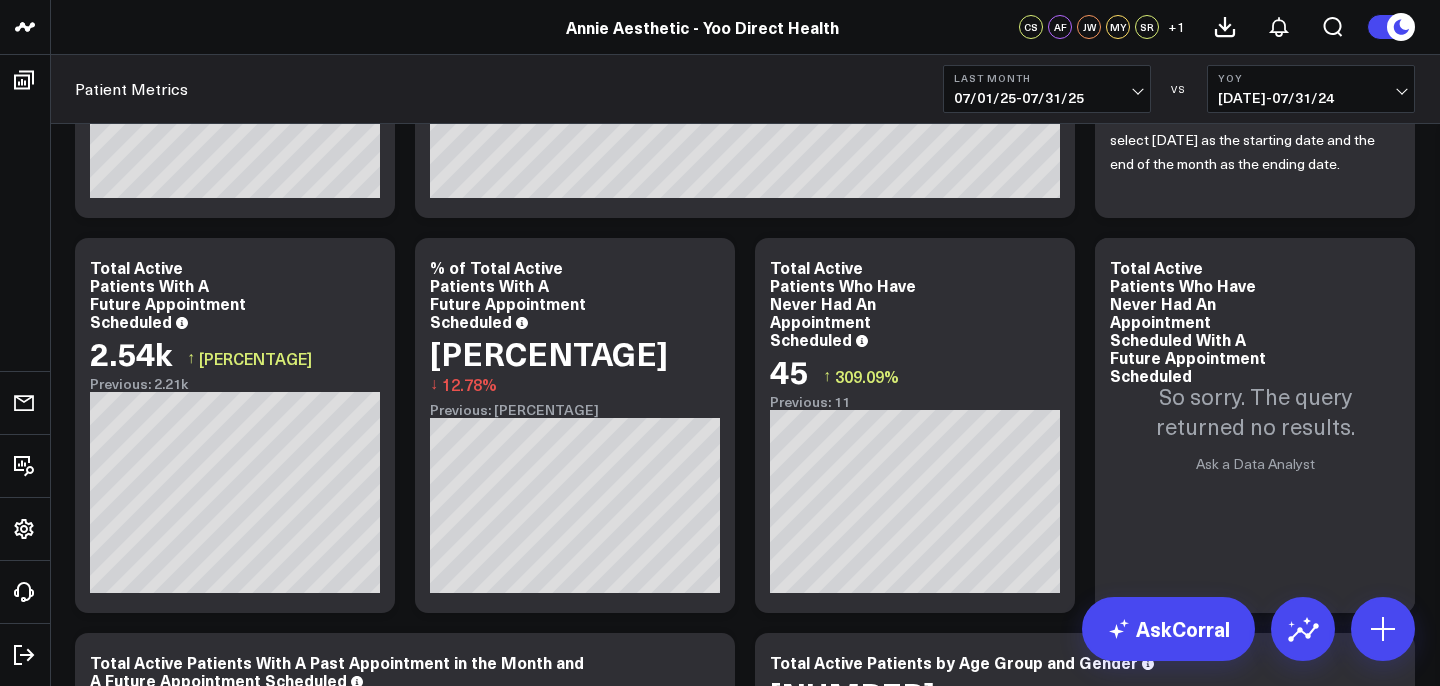 click on "Last Month 07/01/25  -  07/31/25" at bounding box center [1047, 89] 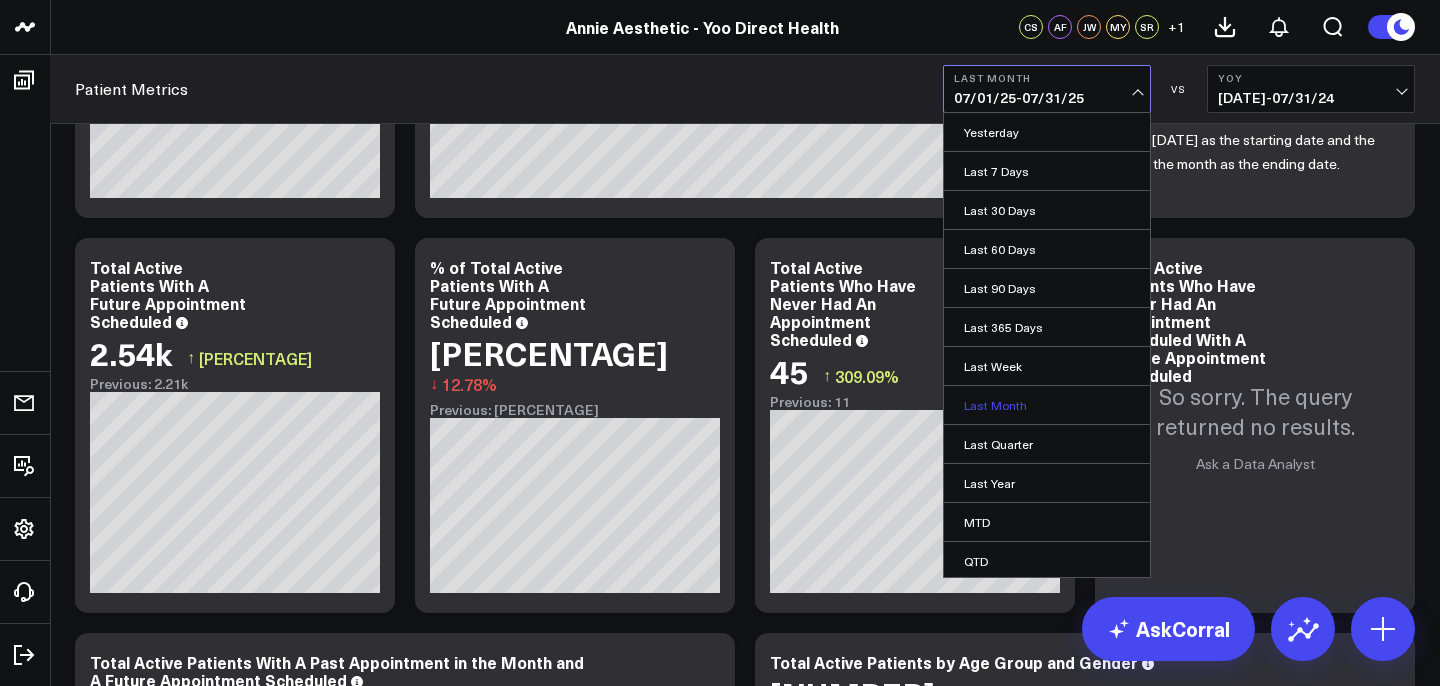 click on "Last Month" at bounding box center [1047, 405] 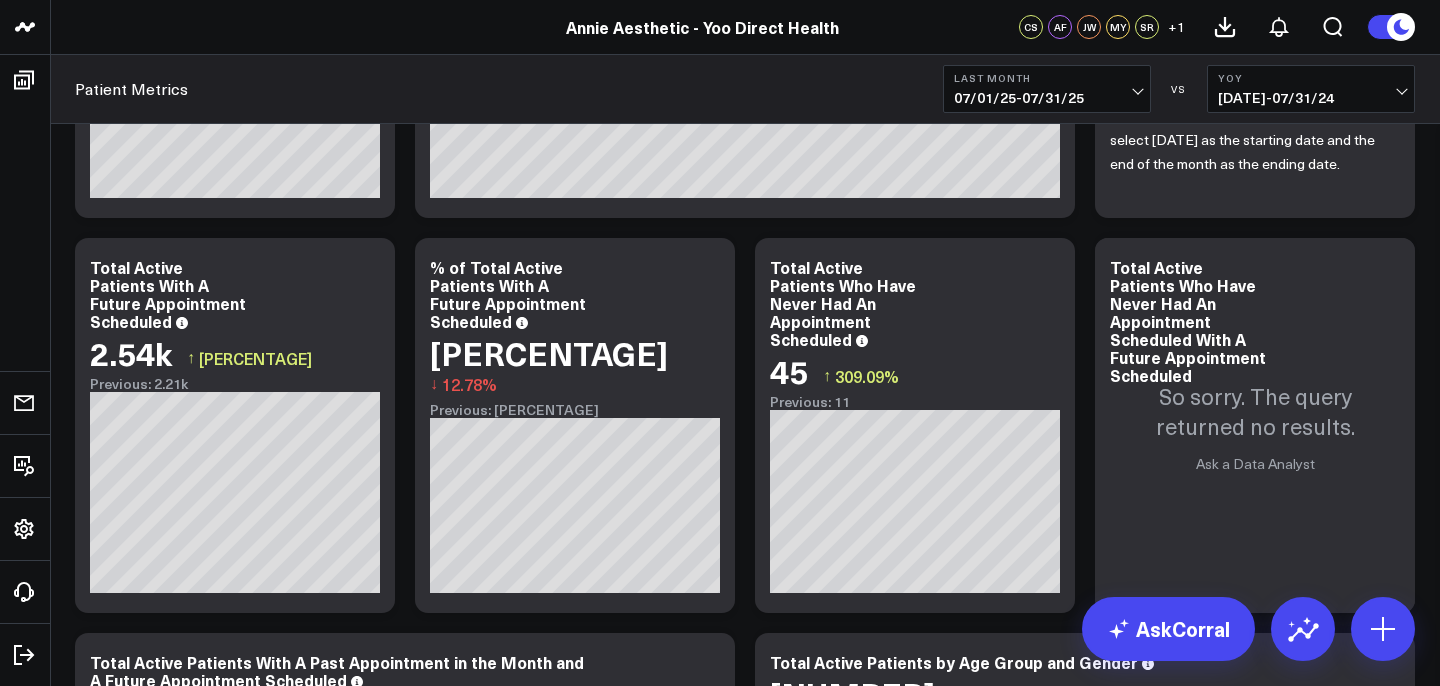 click on "07/01/25  -  07/31/25" at bounding box center [1047, 98] 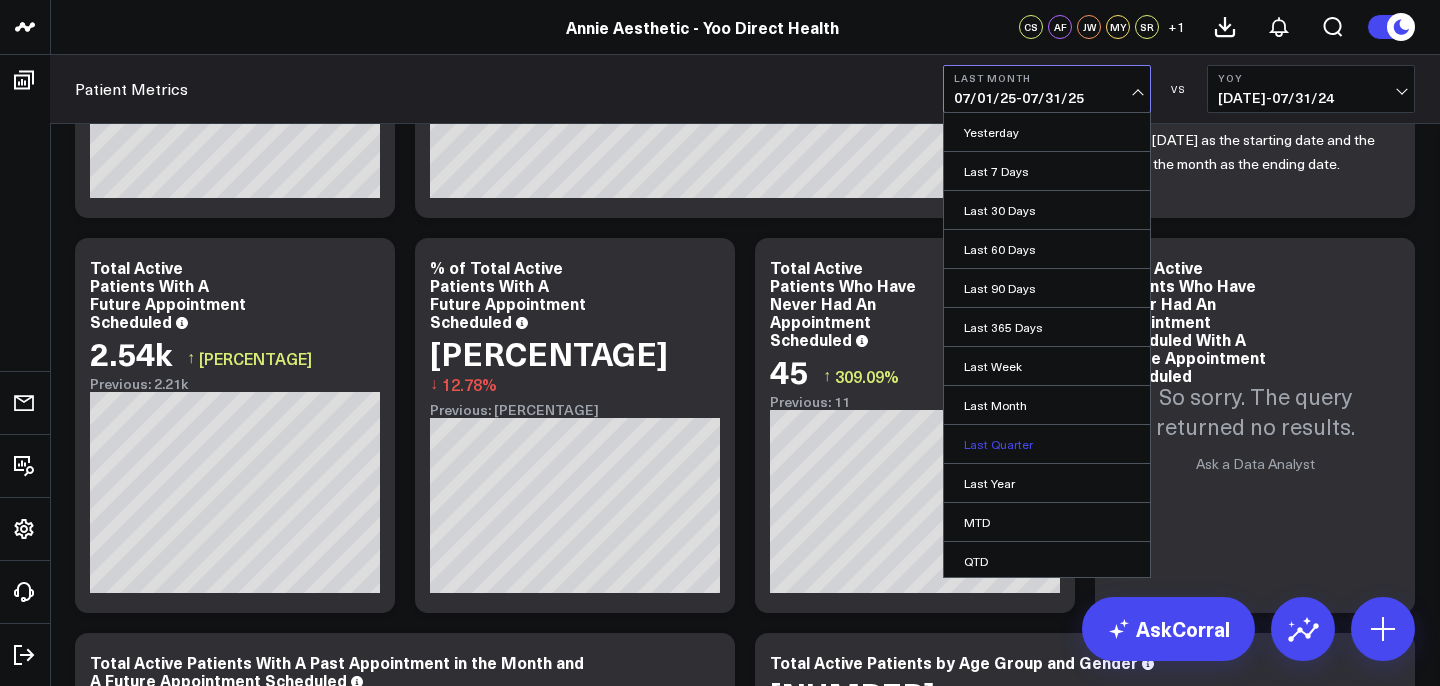 click on "Last Quarter" at bounding box center (1047, 444) 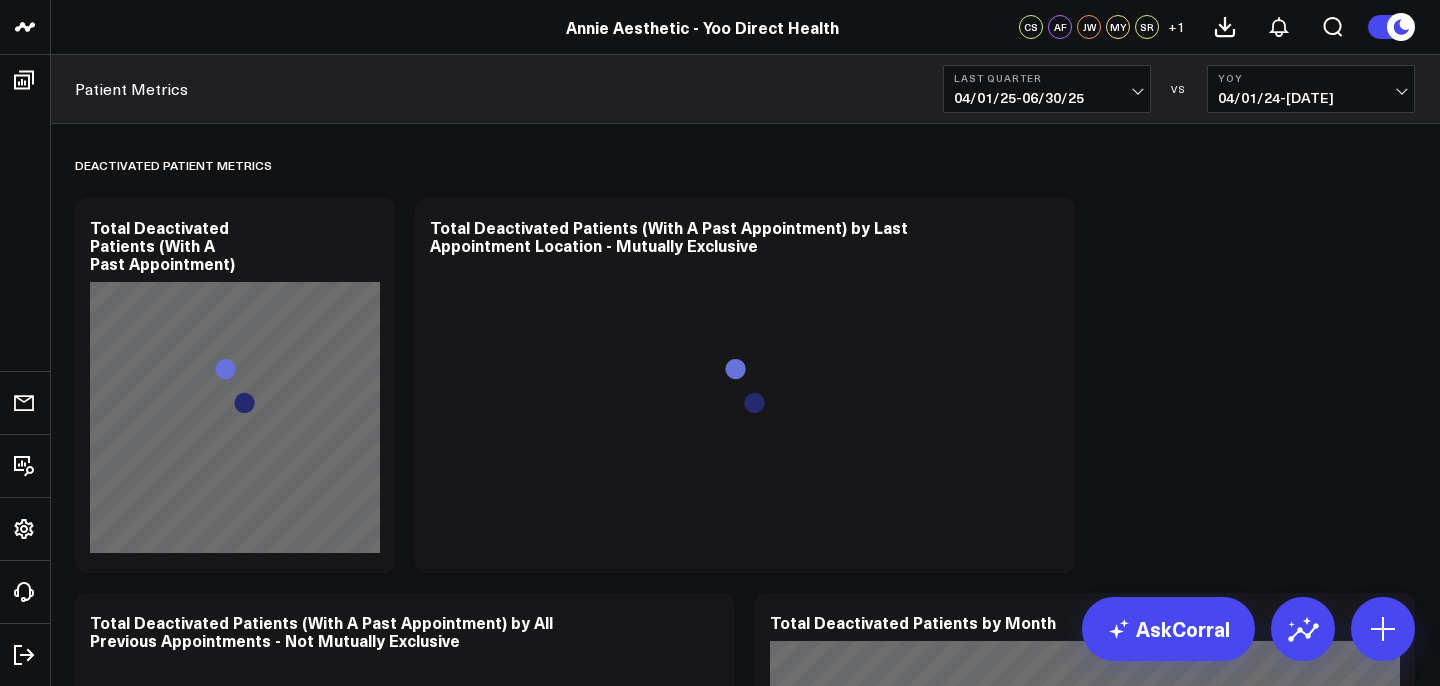 scroll, scrollTop: 2485, scrollLeft: 0, axis: vertical 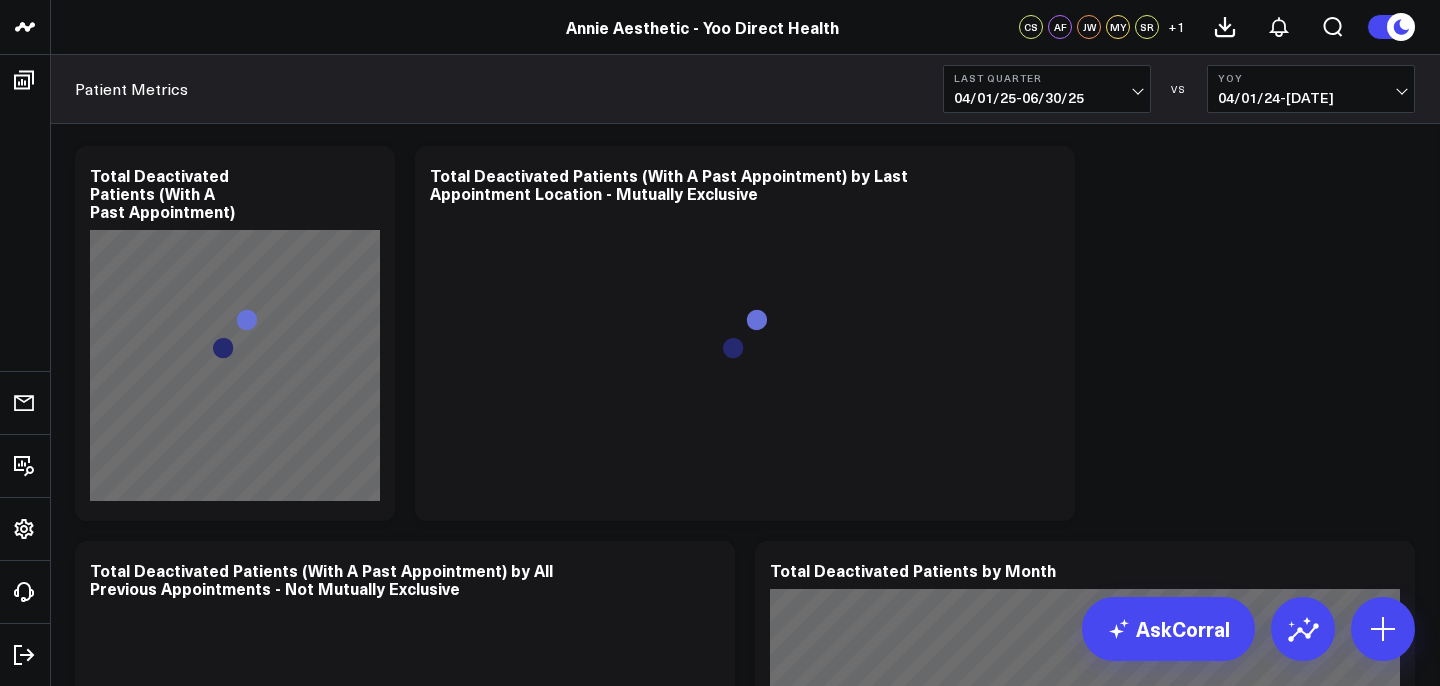 click on "[DATE]  -  [DATE]" at bounding box center (1047, 98) 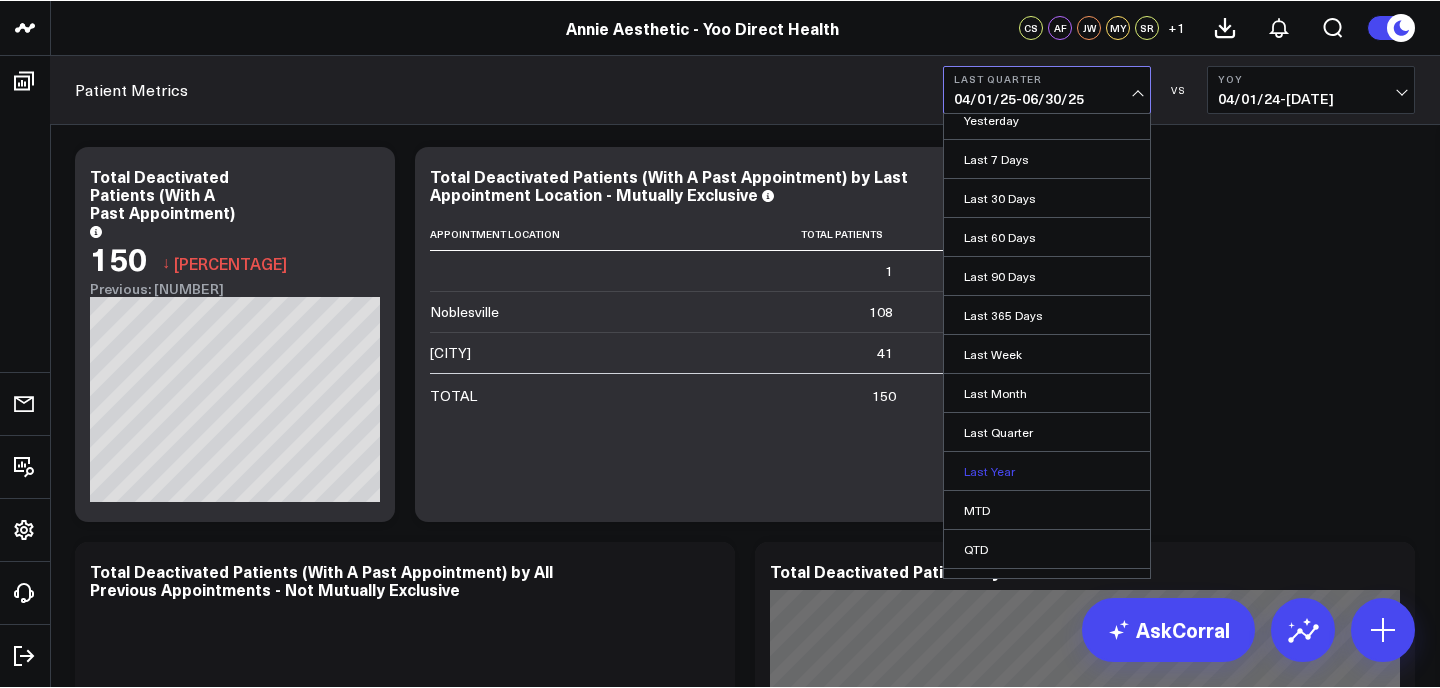 scroll, scrollTop: 10, scrollLeft: 0, axis: vertical 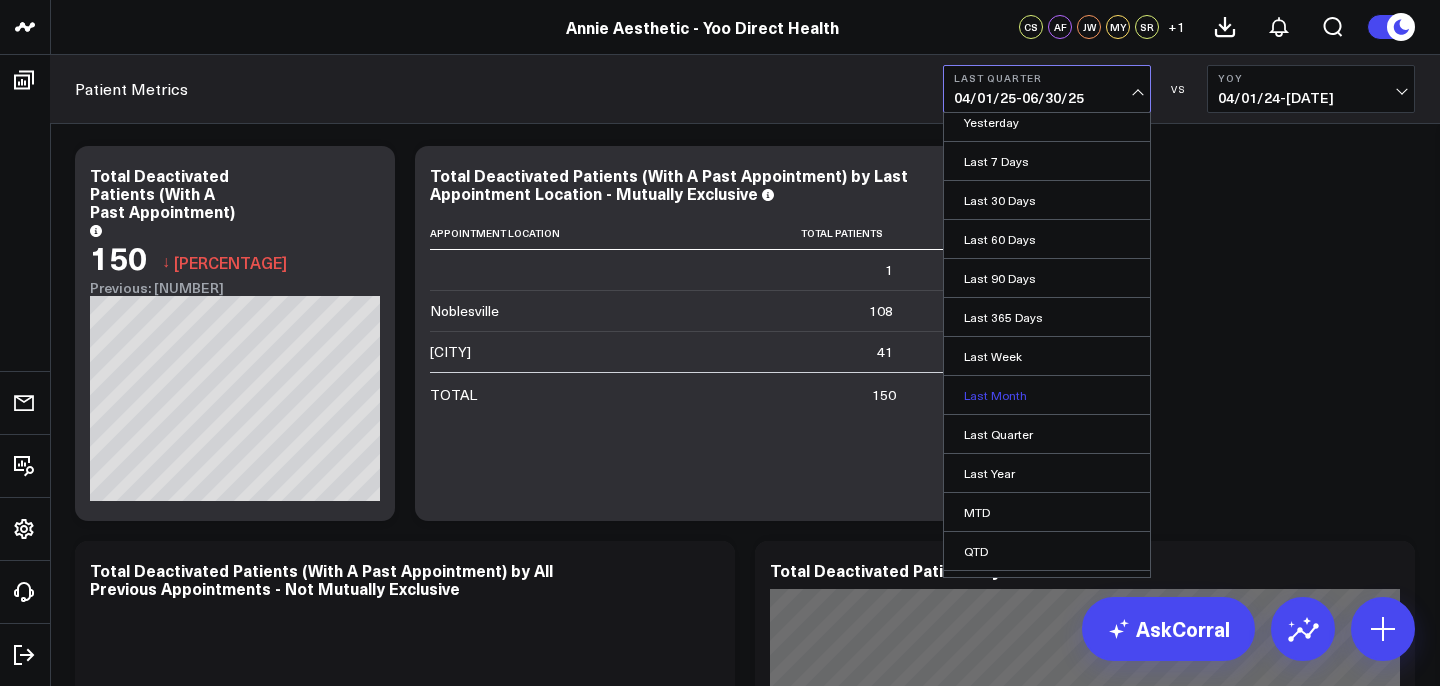 click on "Last Month" at bounding box center [1047, 395] 